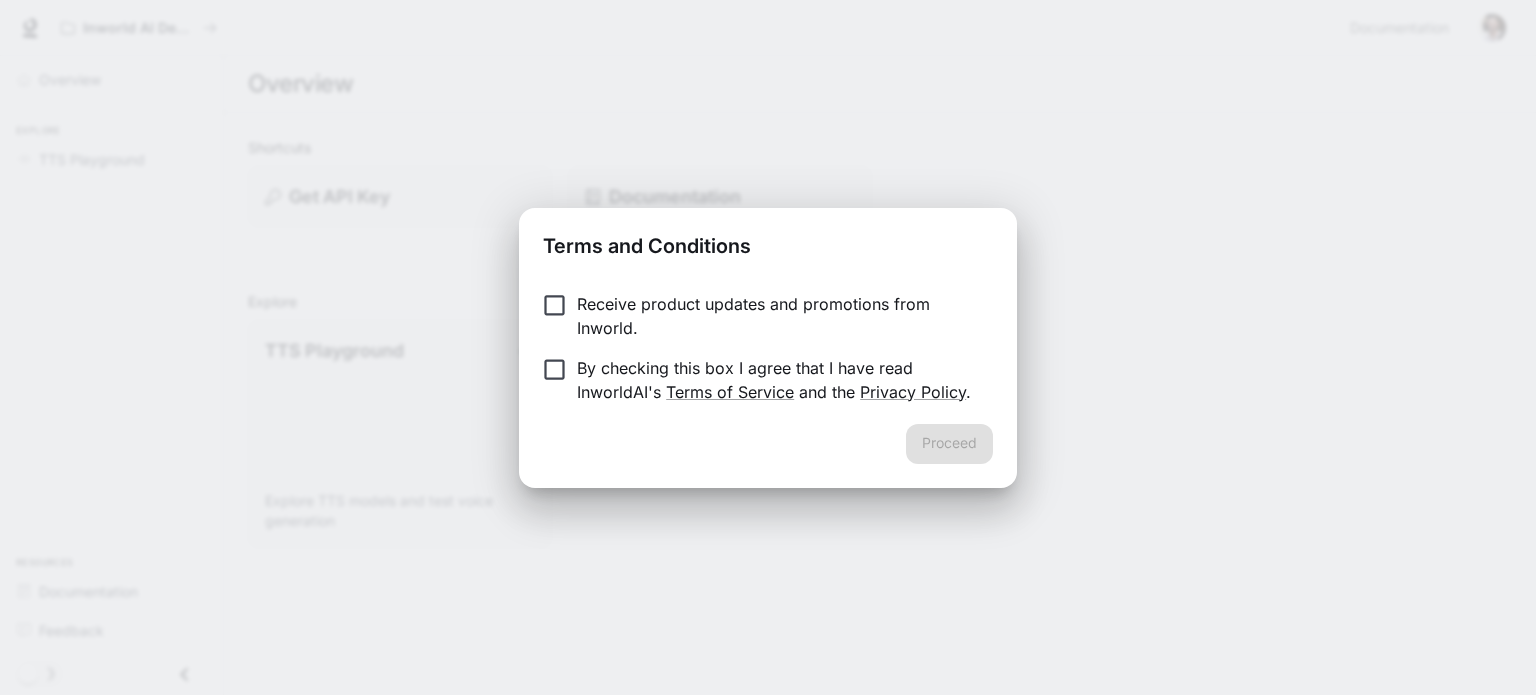 scroll, scrollTop: 0, scrollLeft: 0, axis: both 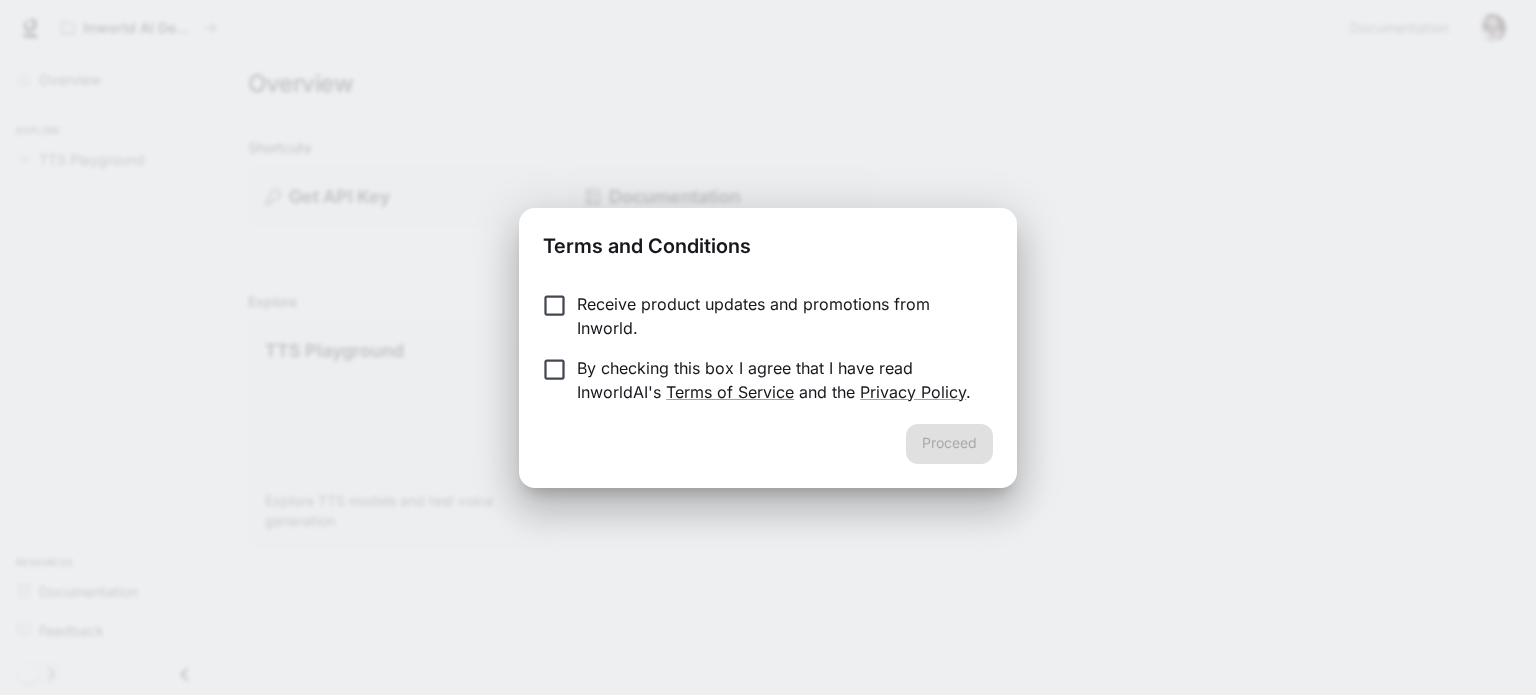 click on "By checking this box I agree that I have read InworldAI's   Terms of Service   and the   Privacy Policy ." at bounding box center [777, 380] 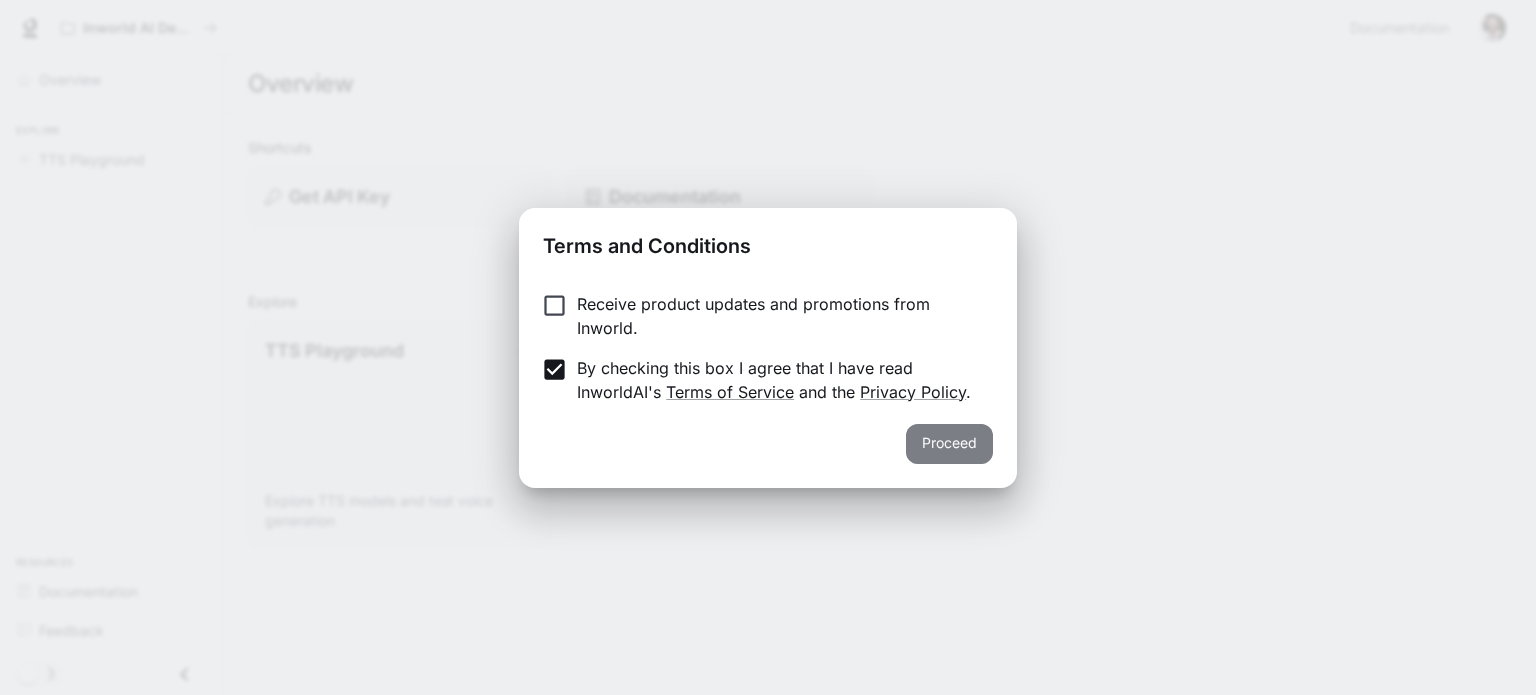 click on "Proceed" at bounding box center (949, 444) 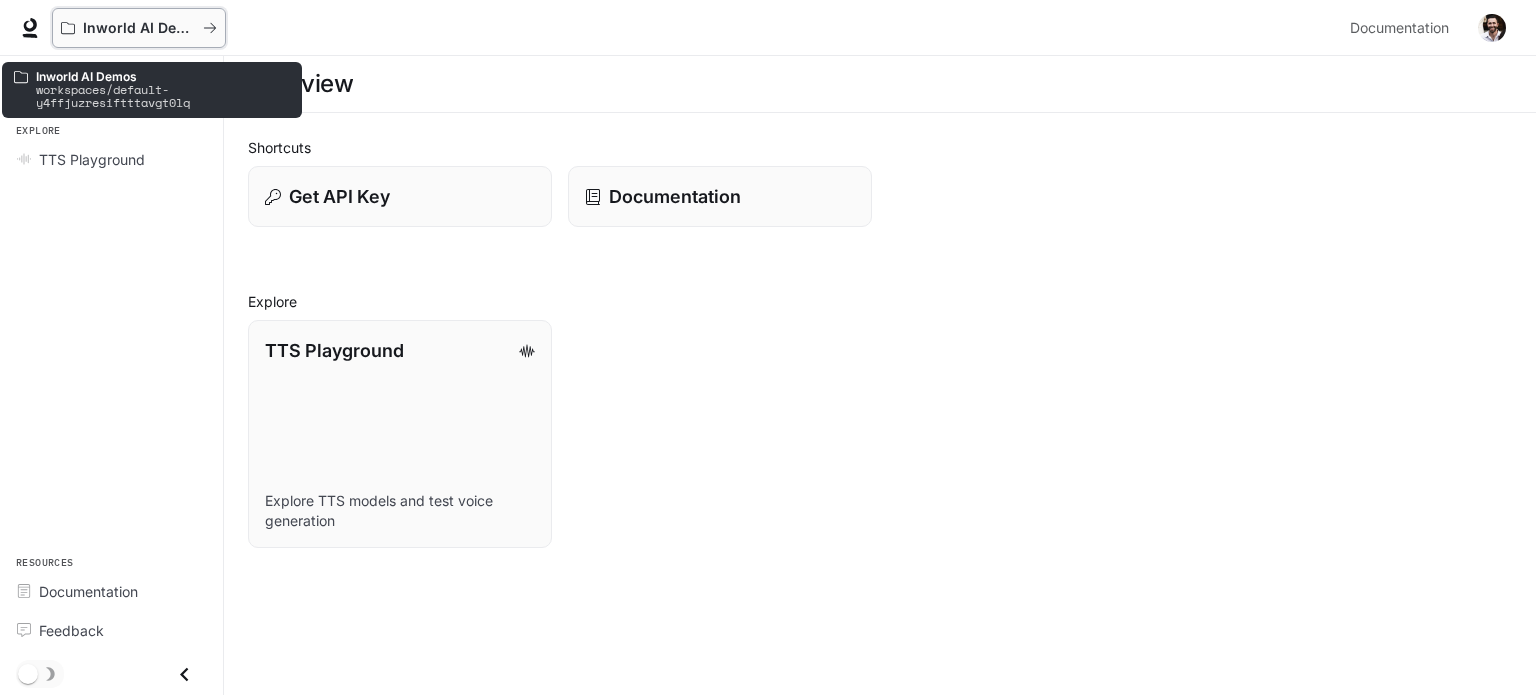 click 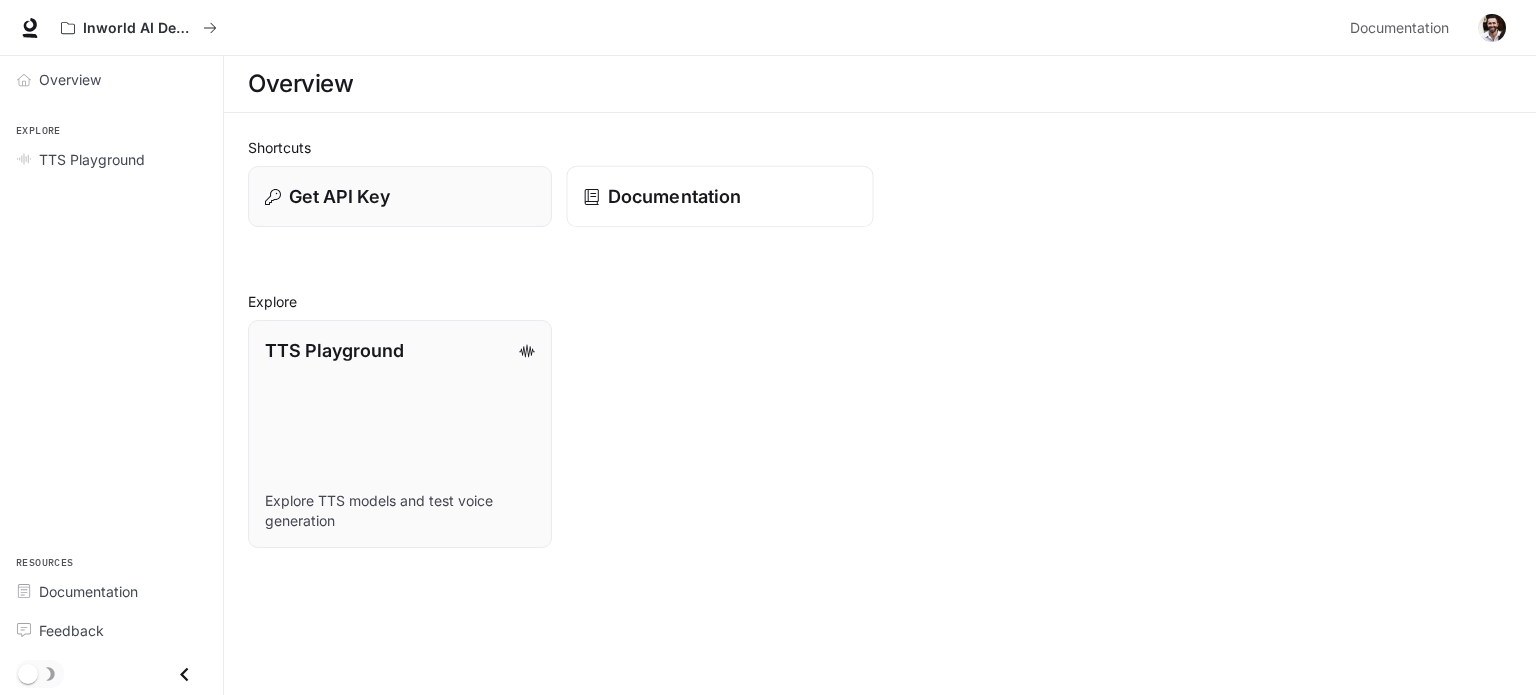 click on "Documentation" at bounding box center (674, 196) 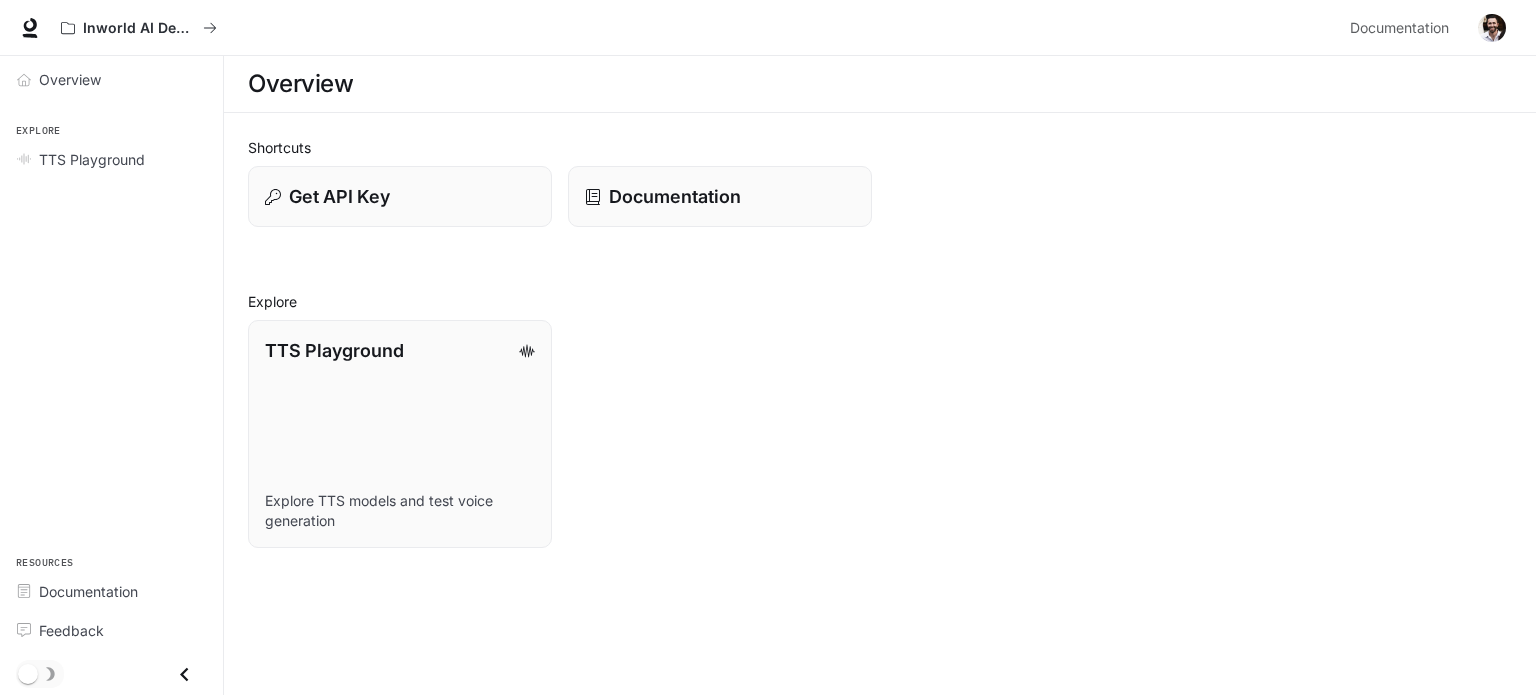 scroll, scrollTop: 0, scrollLeft: 0, axis: both 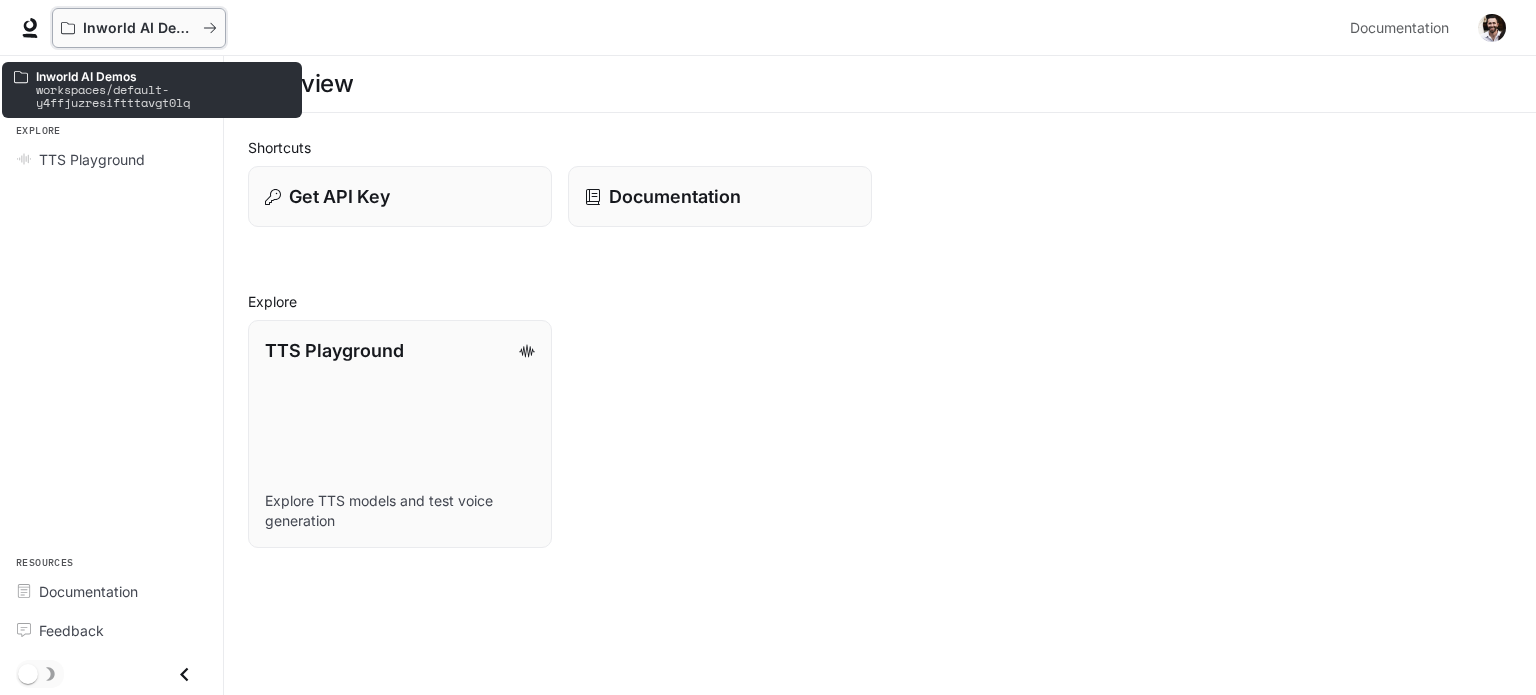 click on "Inworld AI Demos" at bounding box center (139, 28) 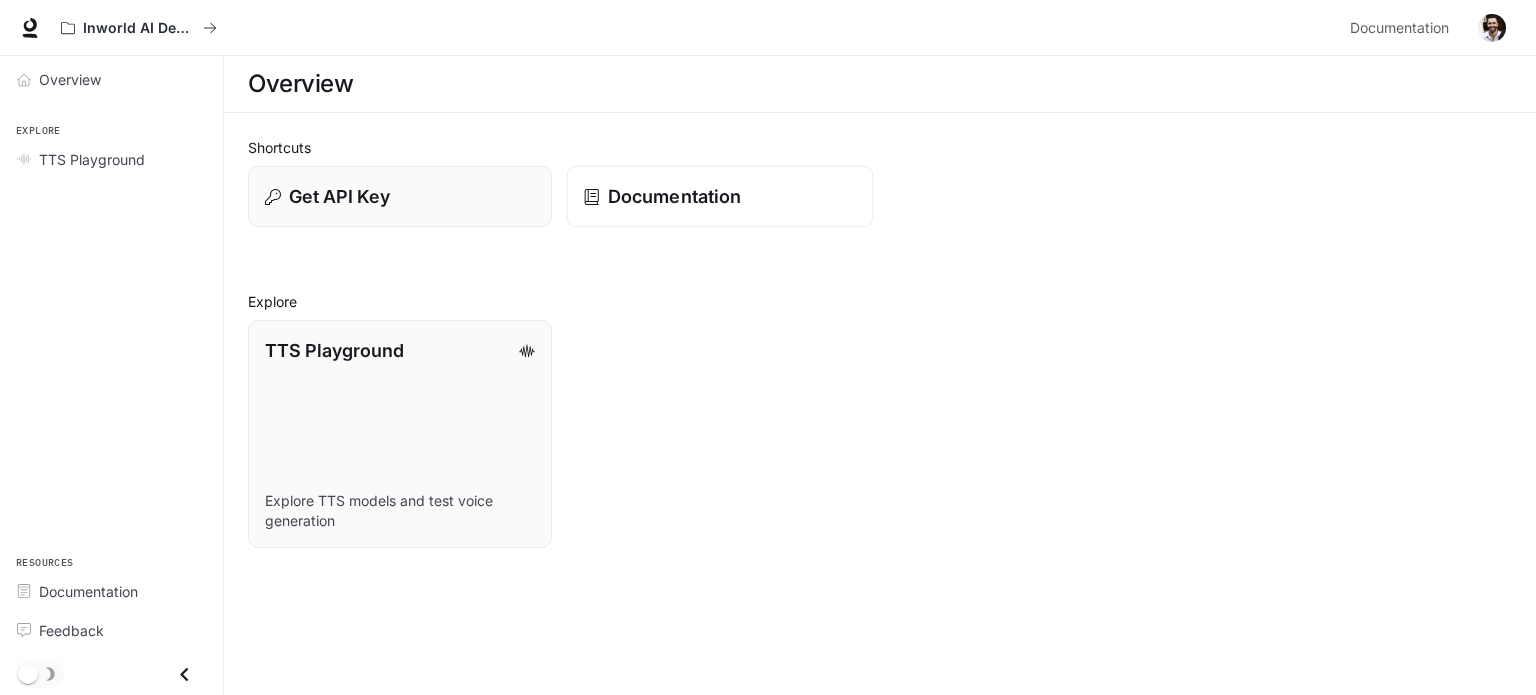click on "Documentation" at bounding box center (719, 197) 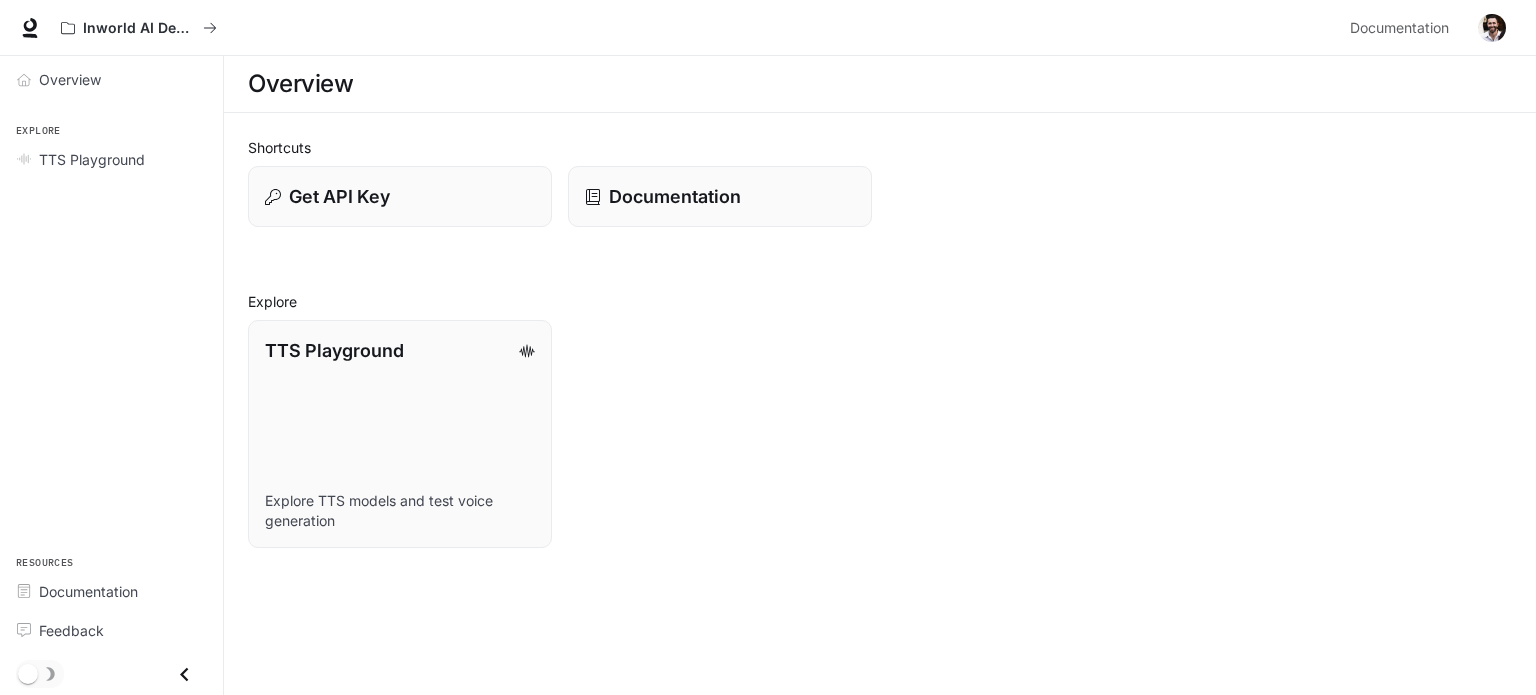 scroll, scrollTop: 0, scrollLeft: 0, axis: both 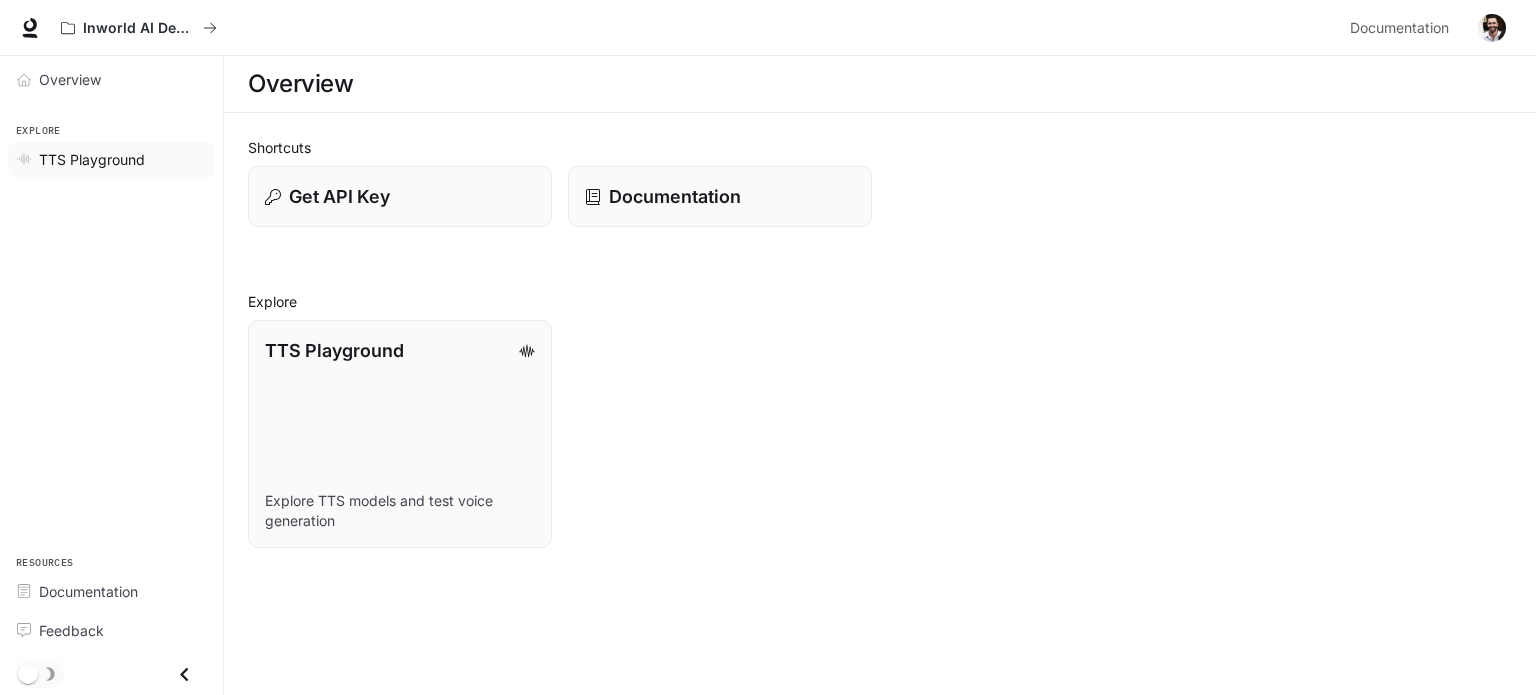 click on "TTS Playground" at bounding box center (92, 159) 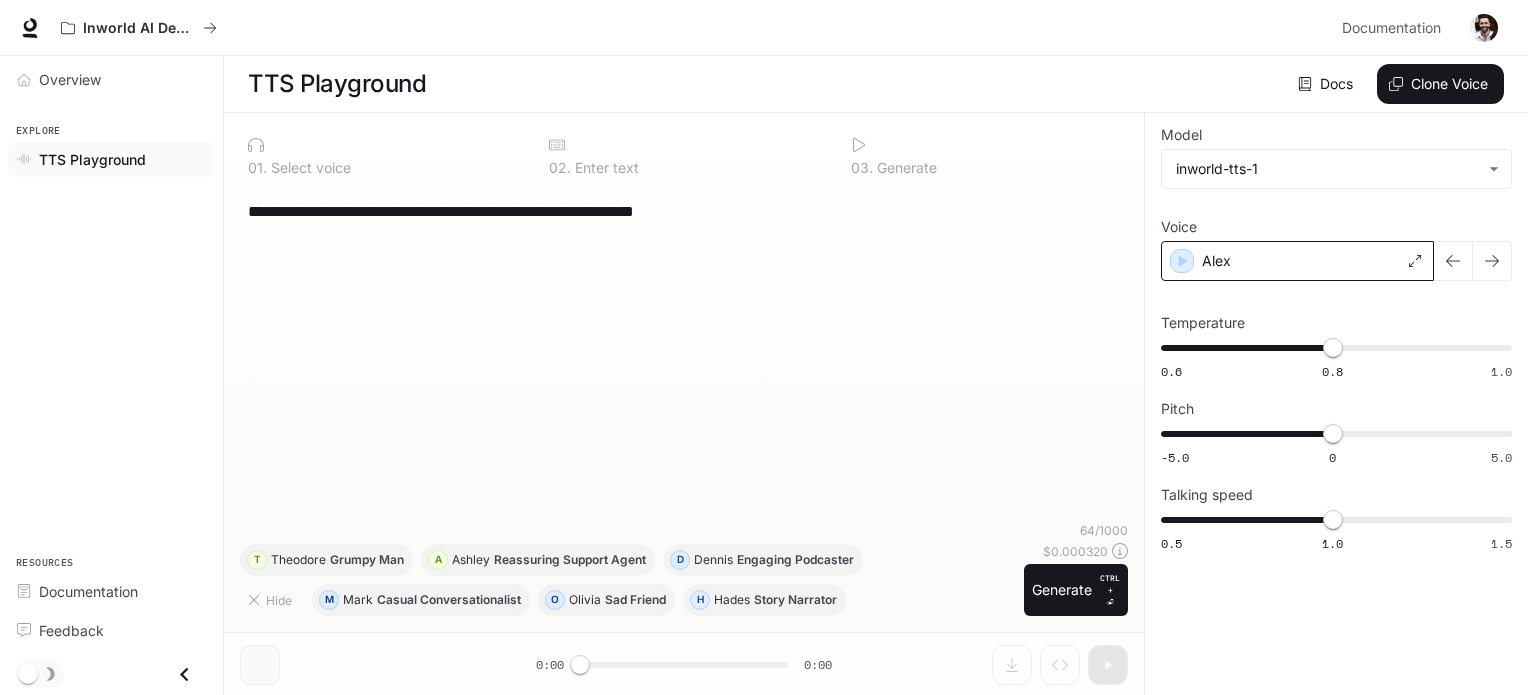 scroll, scrollTop: 0, scrollLeft: 0, axis: both 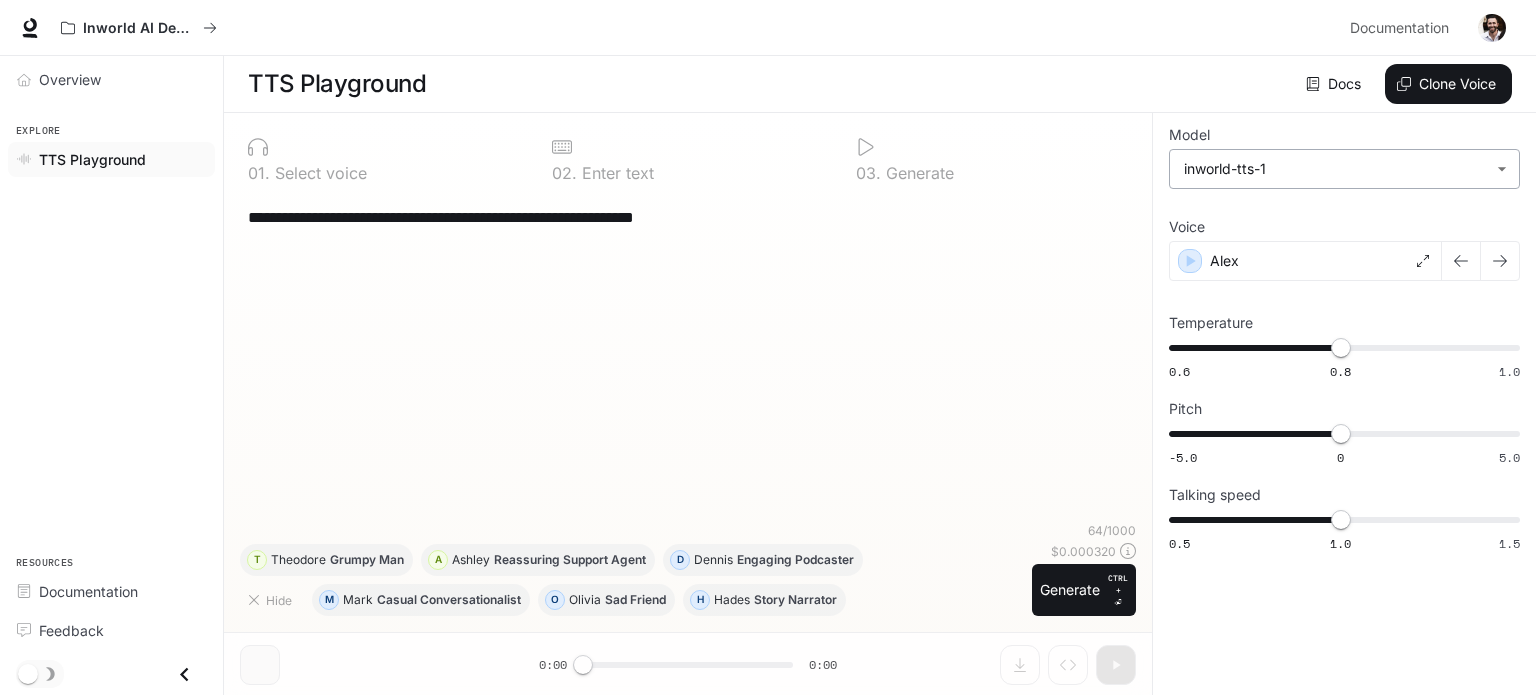 click on "**********" at bounding box center [768, 348] 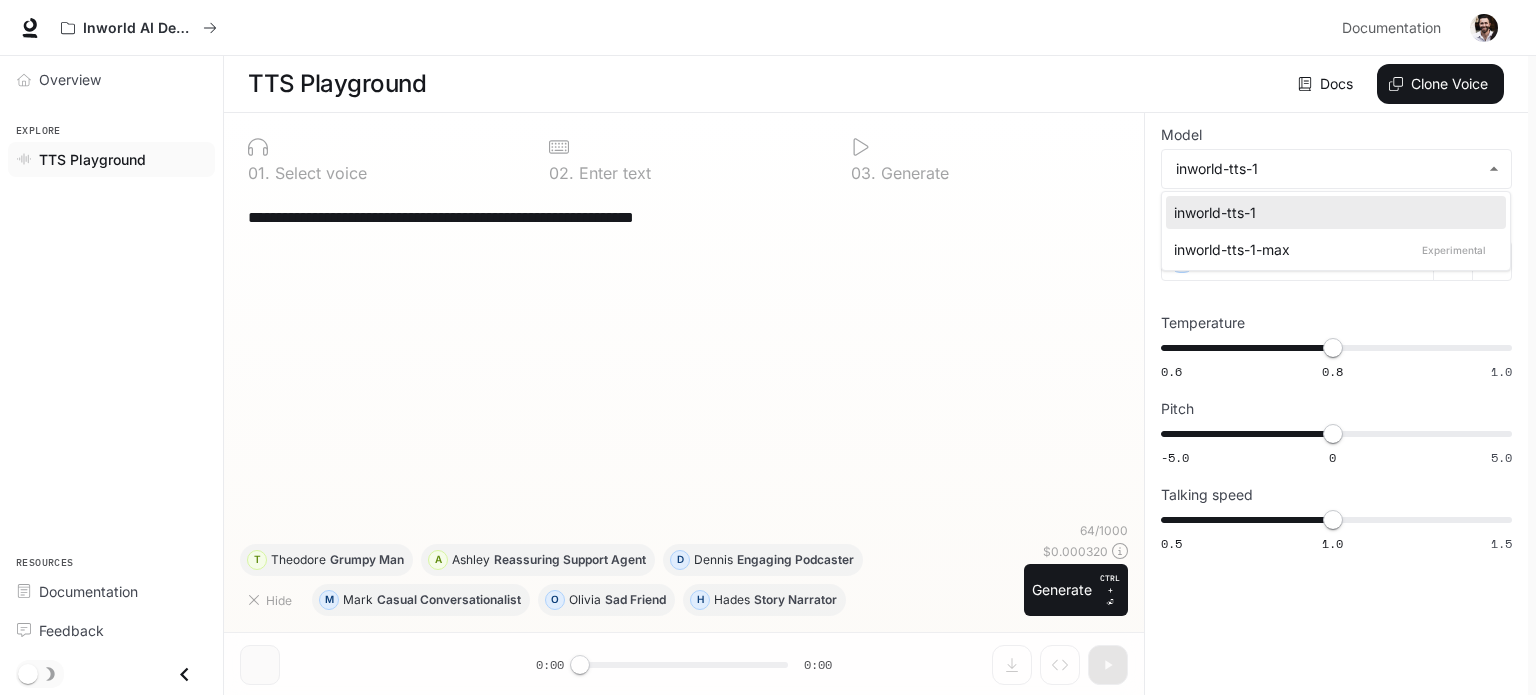 click on "inworld-tts-1-max Experimental" at bounding box center (1332, 249) 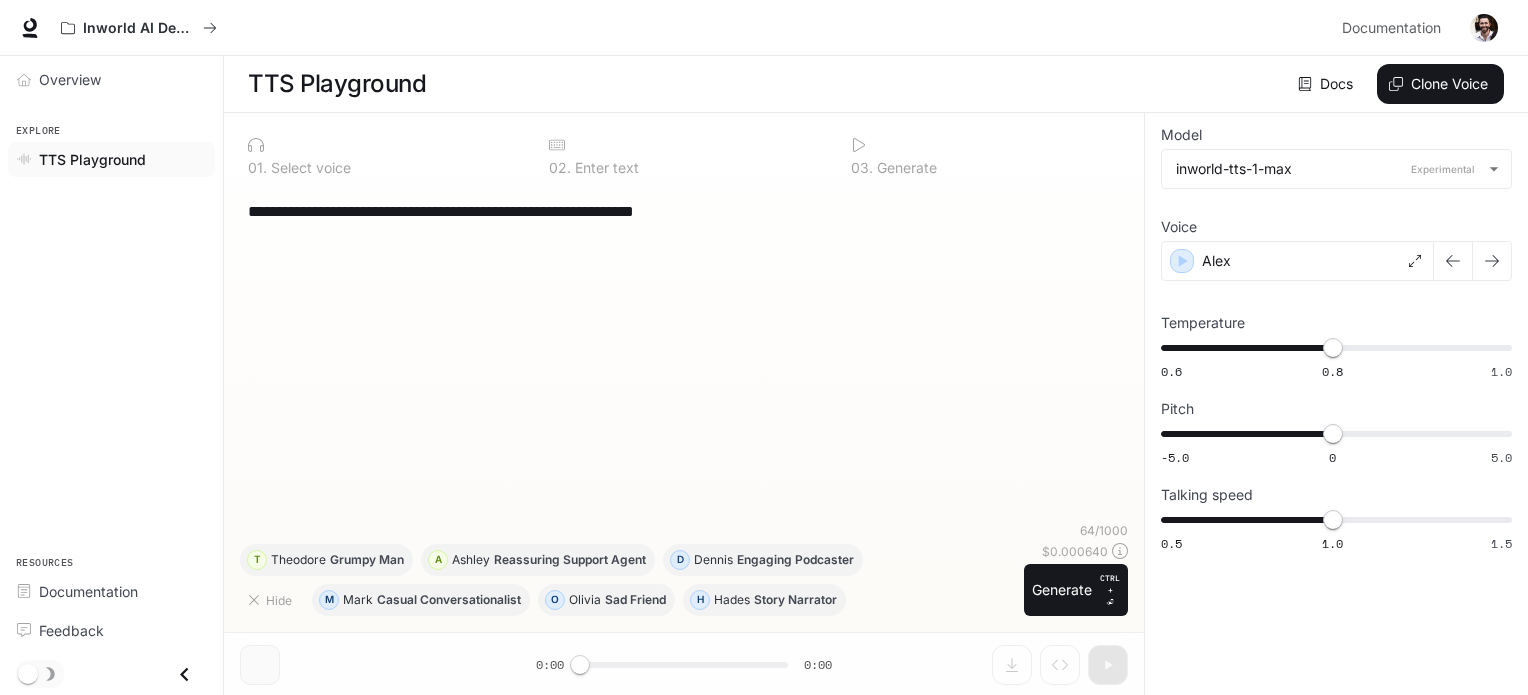 click on "**********" at bounding box center [1336, 342] 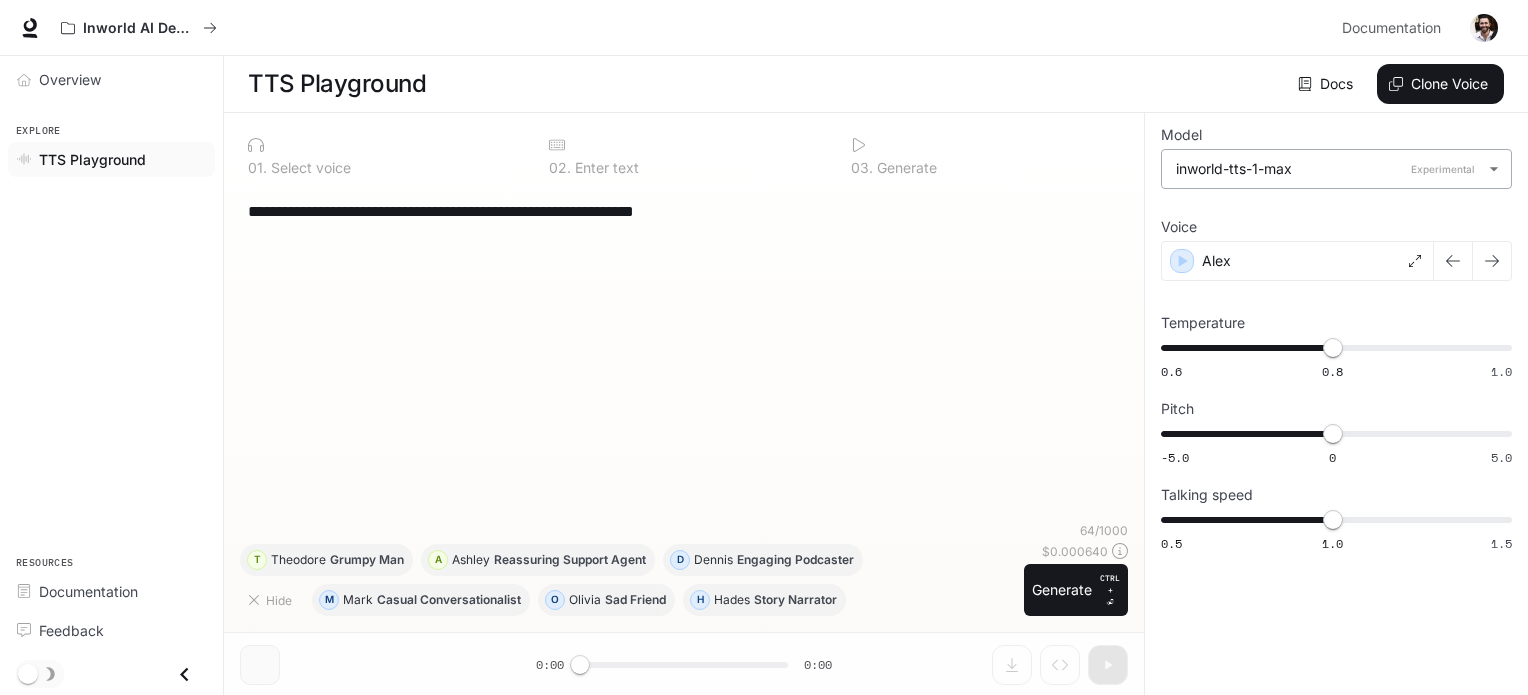 click on "**********" at bounding box center (764, 348) 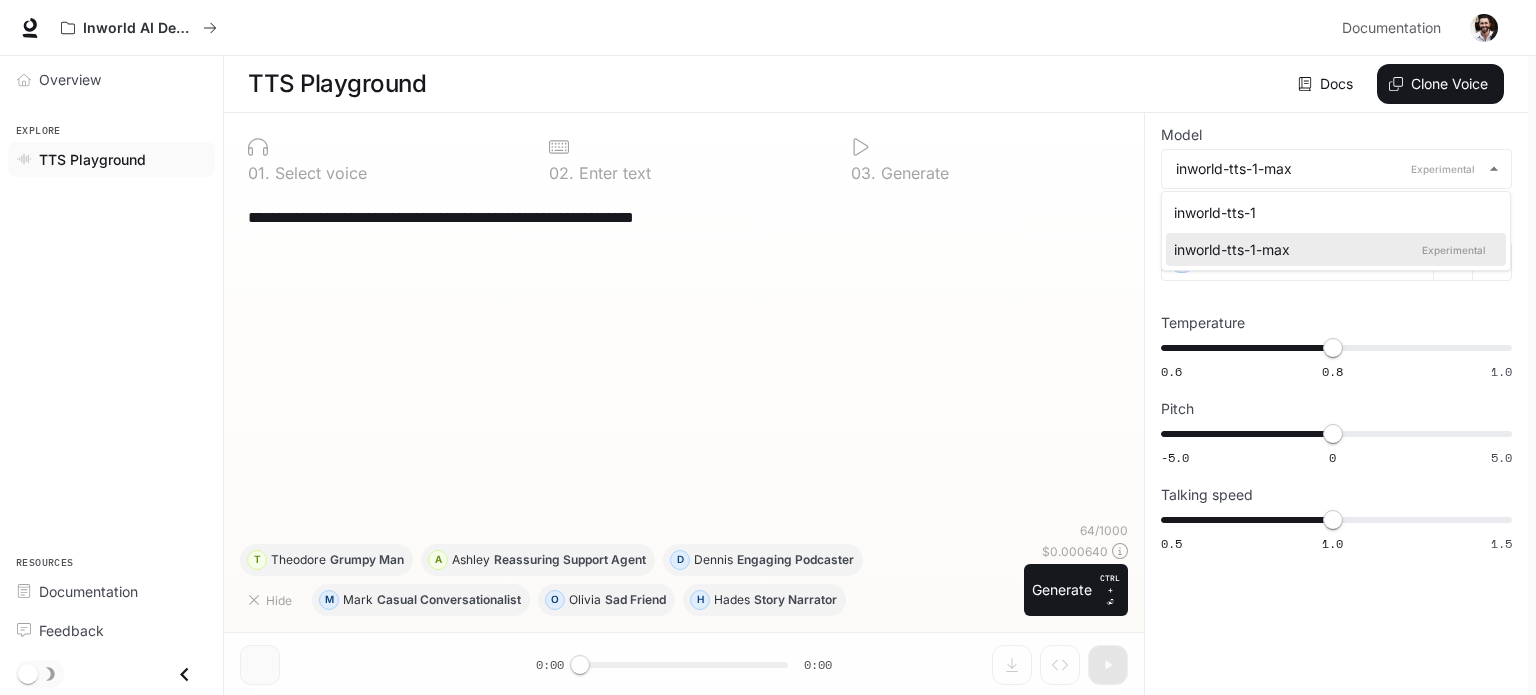 click on "inworld-tts-1" at bounding box center (1332, 212) 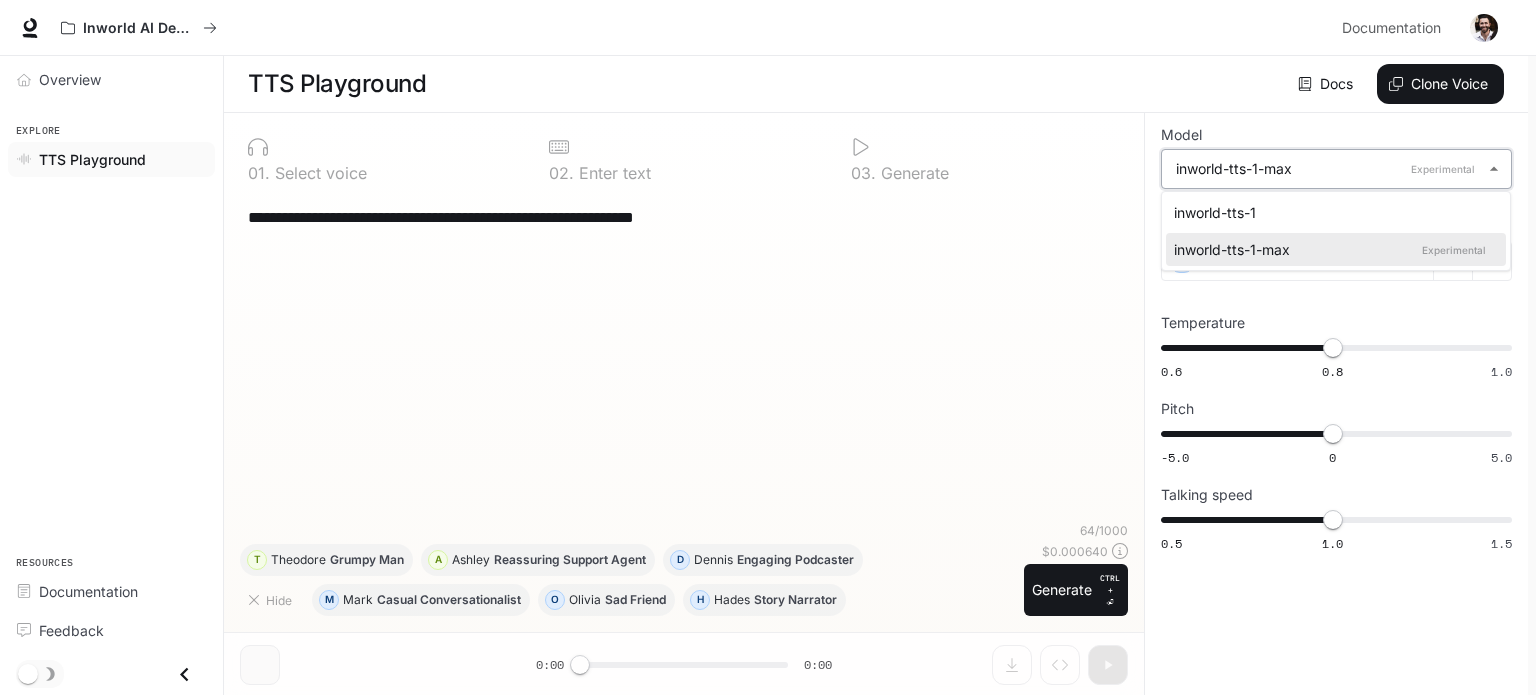 type on "**********" 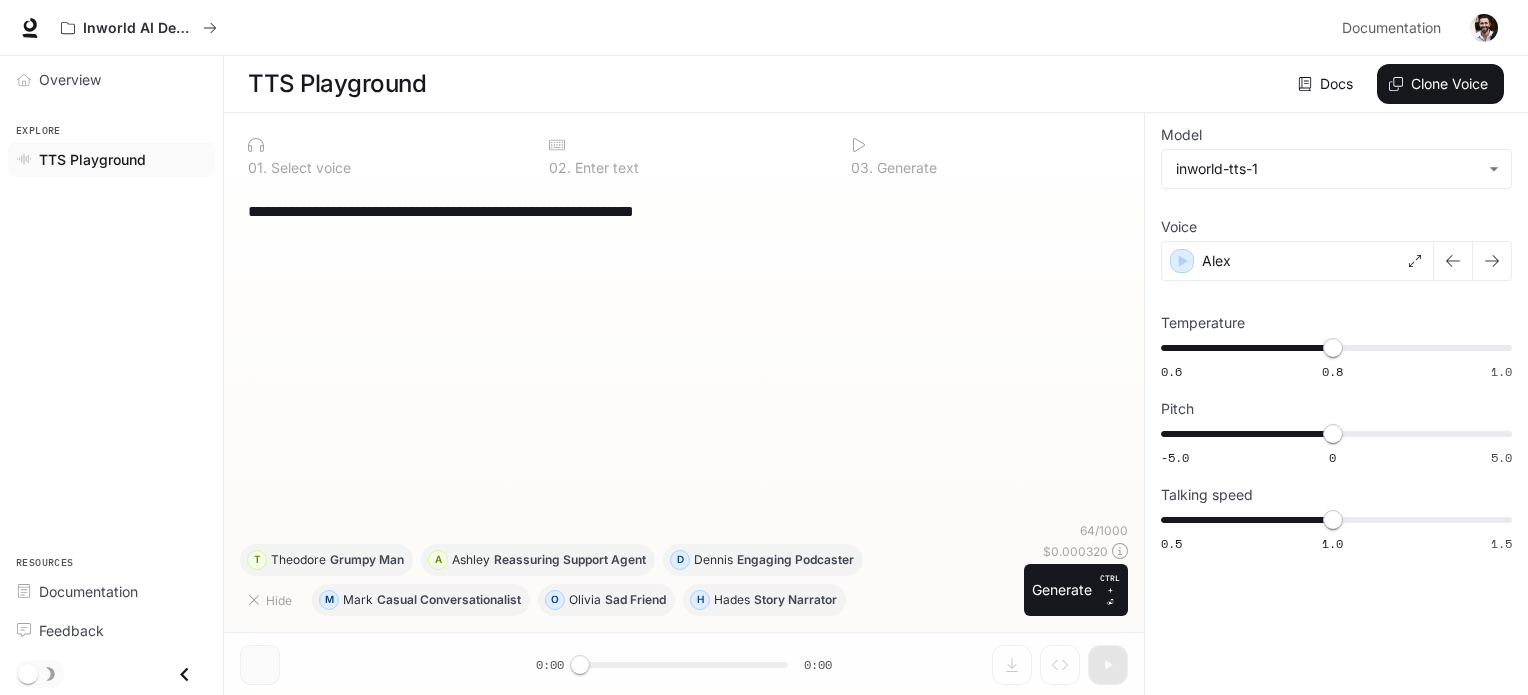 click on "Select voice" at bounding box center [309, 168] 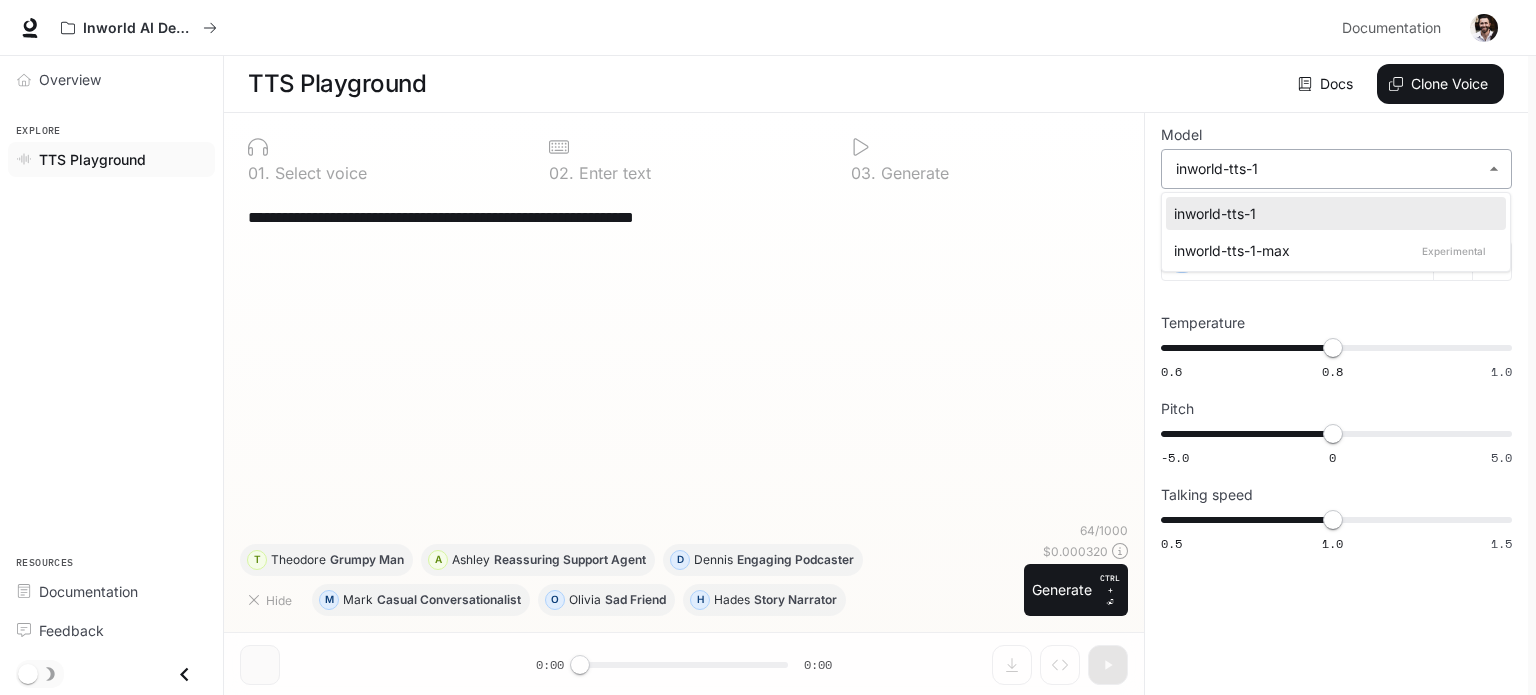 click on "**********" at bounding box center [768, 348] 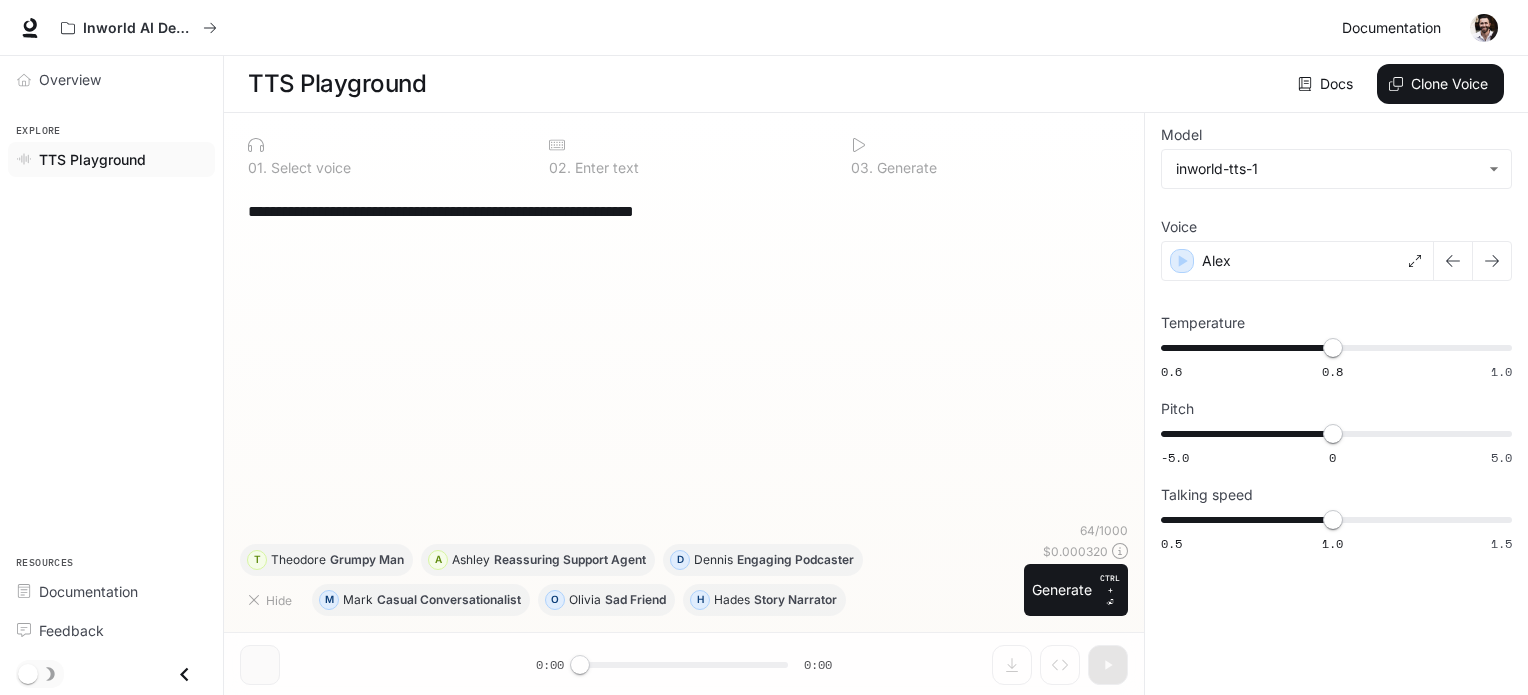 click on "Documentation" at bounding box center [1391, 28] 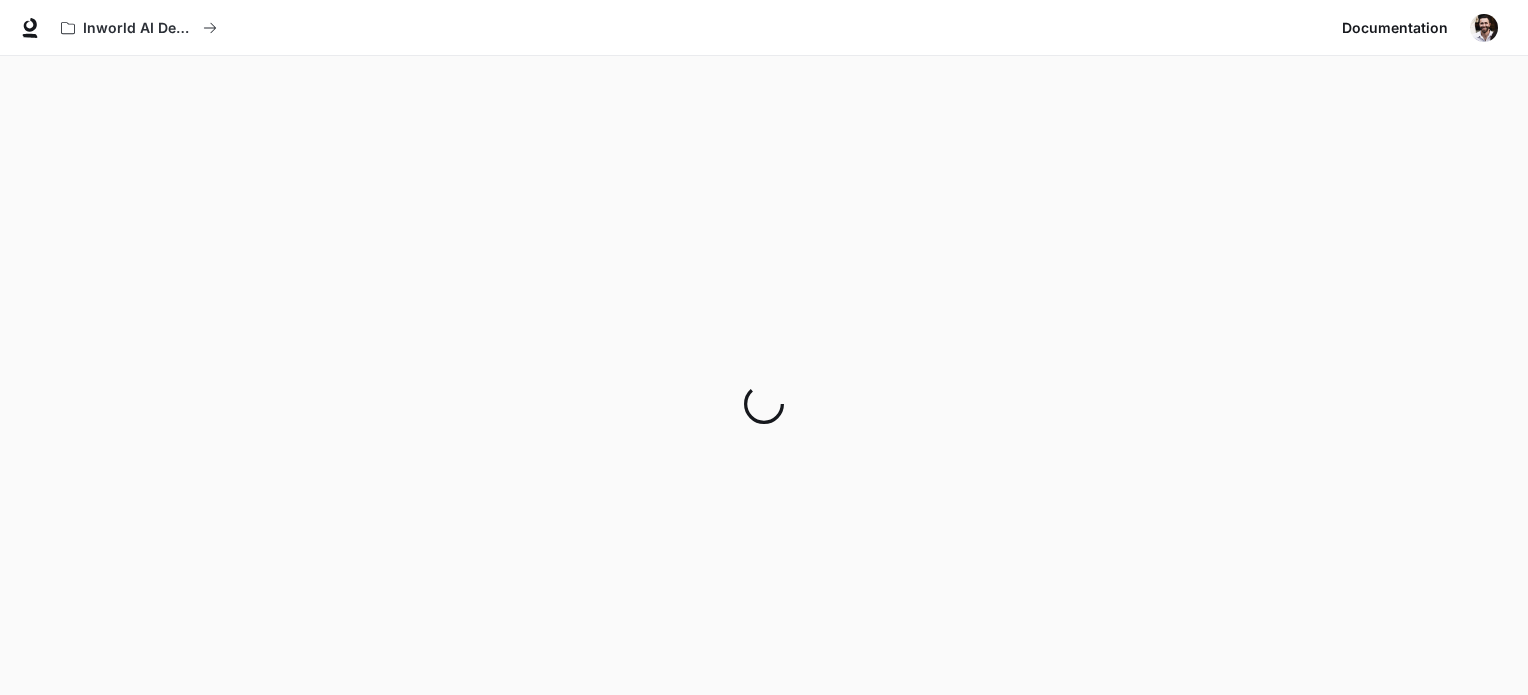 click at bounding box center (1484, 28) 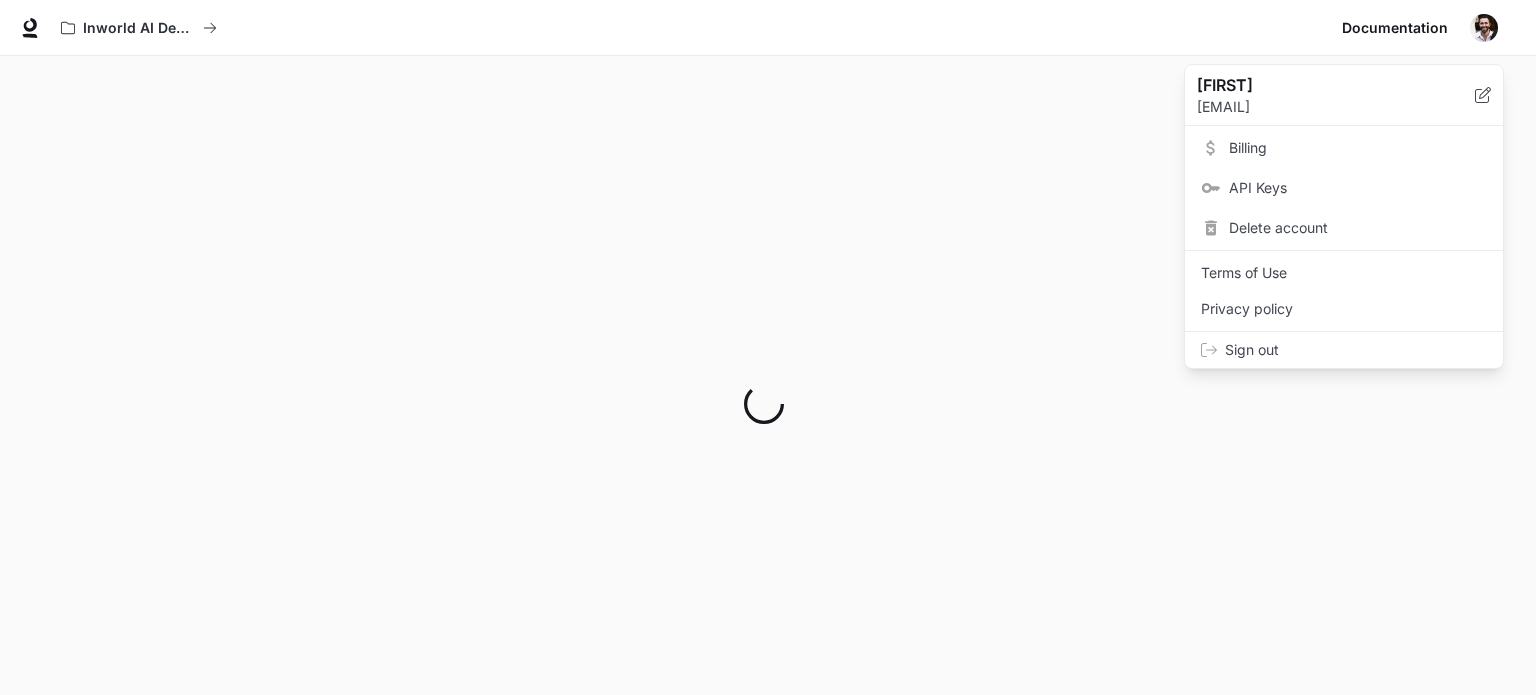 click on "Billing" at bounding box center [1358, 148] 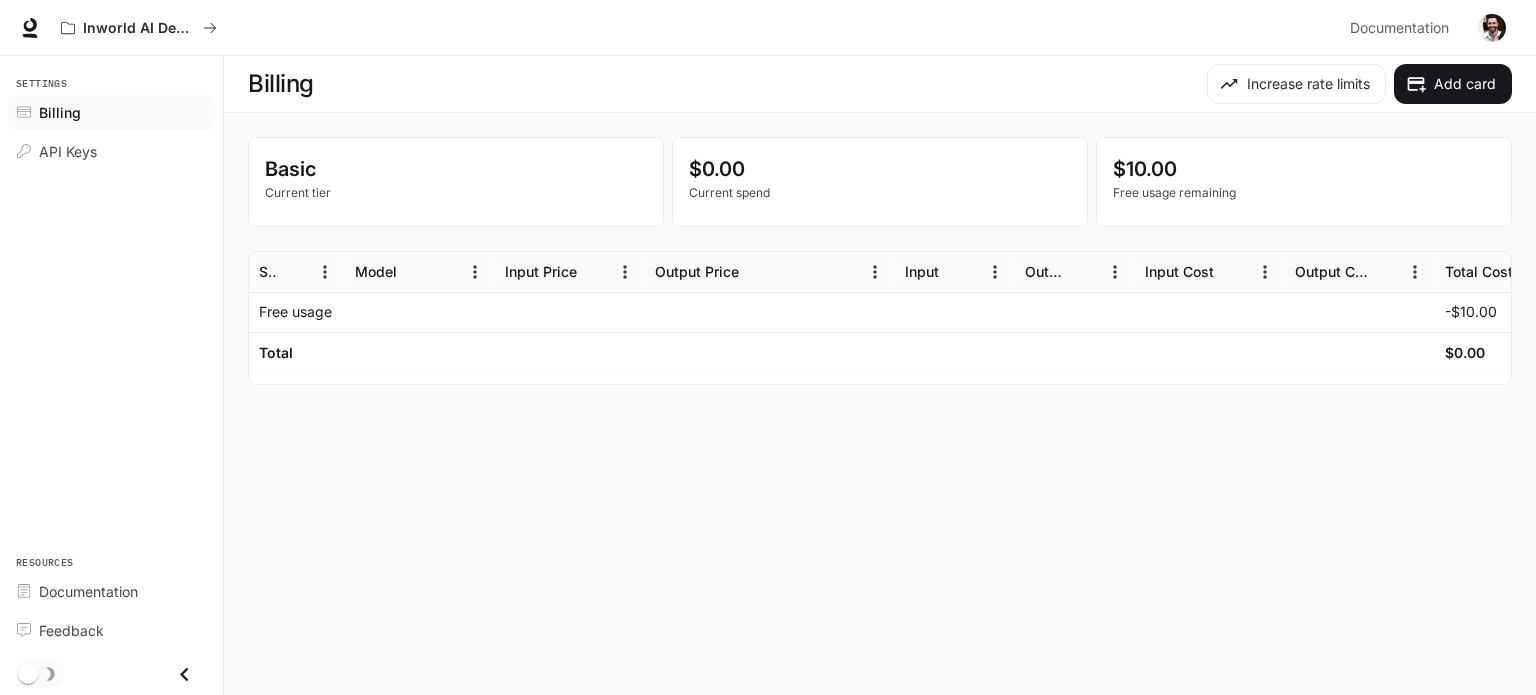 click on "$10.00" at bounding box center [1304, 169] 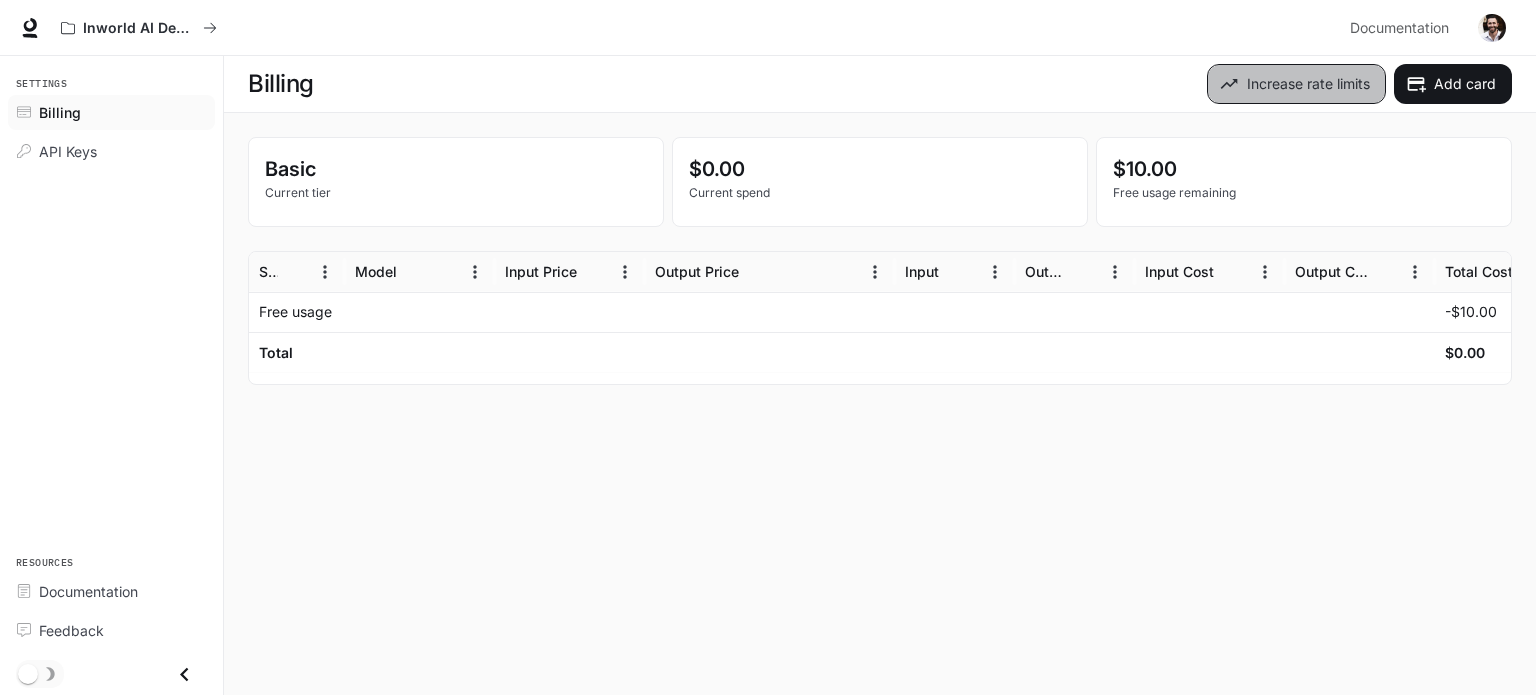 click on "Increase rate limits" at bounding box center (1296, 84) 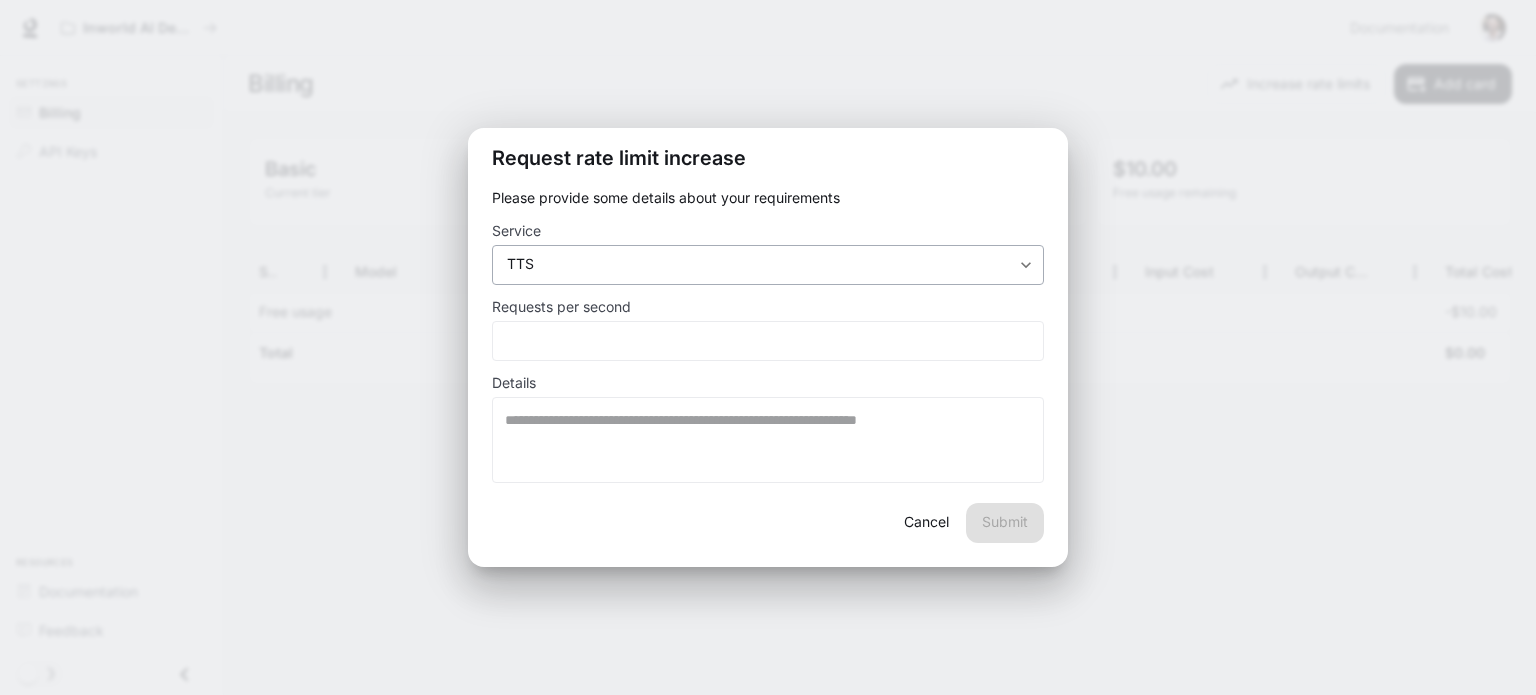 click on "TTS *** ​" at bounding box center [768, 265] 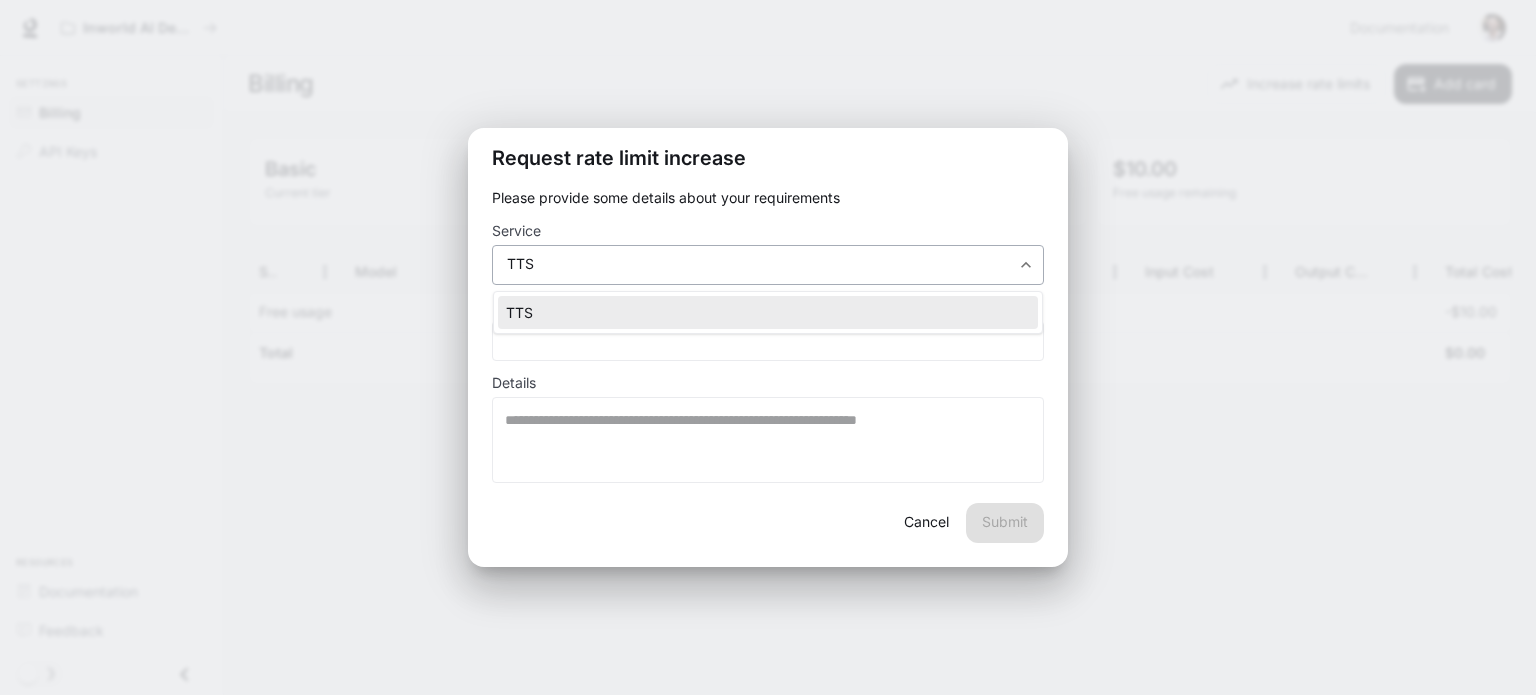 click on "Skip to main content Inworld AI Demos Documentation Documentation Portal Settings Billing API Keys Resources Documentation Feedback Billing Increase rate limits Add card Basic Current tier $0.00 Current spend $10.00 Free usage remaining Service Model Input Price Output Price Input Output Input Cost Output Cost Total Cost Free usage -$10.00 Total $0.00 Rows per page: 100 *** 1–2 of 2 Request rate limit increase Please provide some details about your requirements Service TTS *** ​ Requests per second * ​ Details * ​ Cancel Submit TTS" at bounding box center (768, 347) 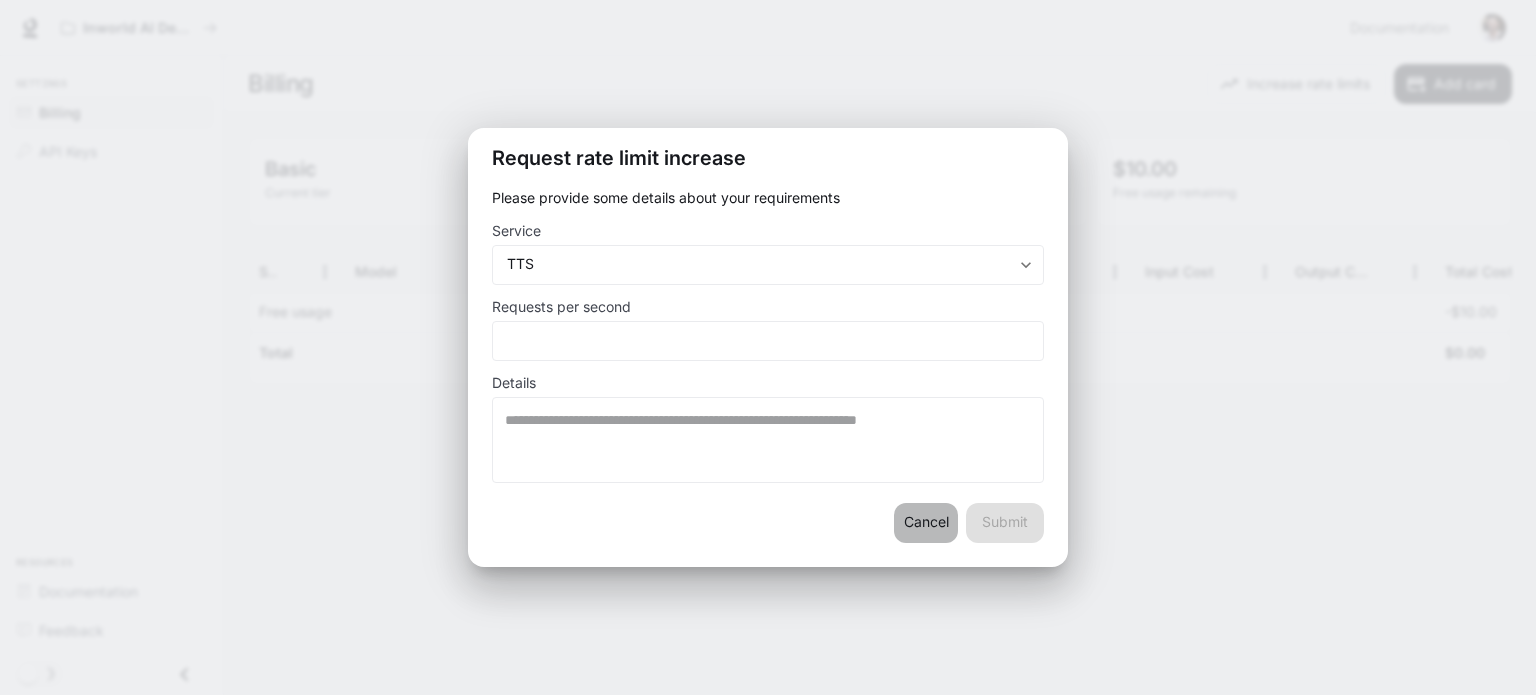 click on "Cancel" at bounding box center (926, 523) 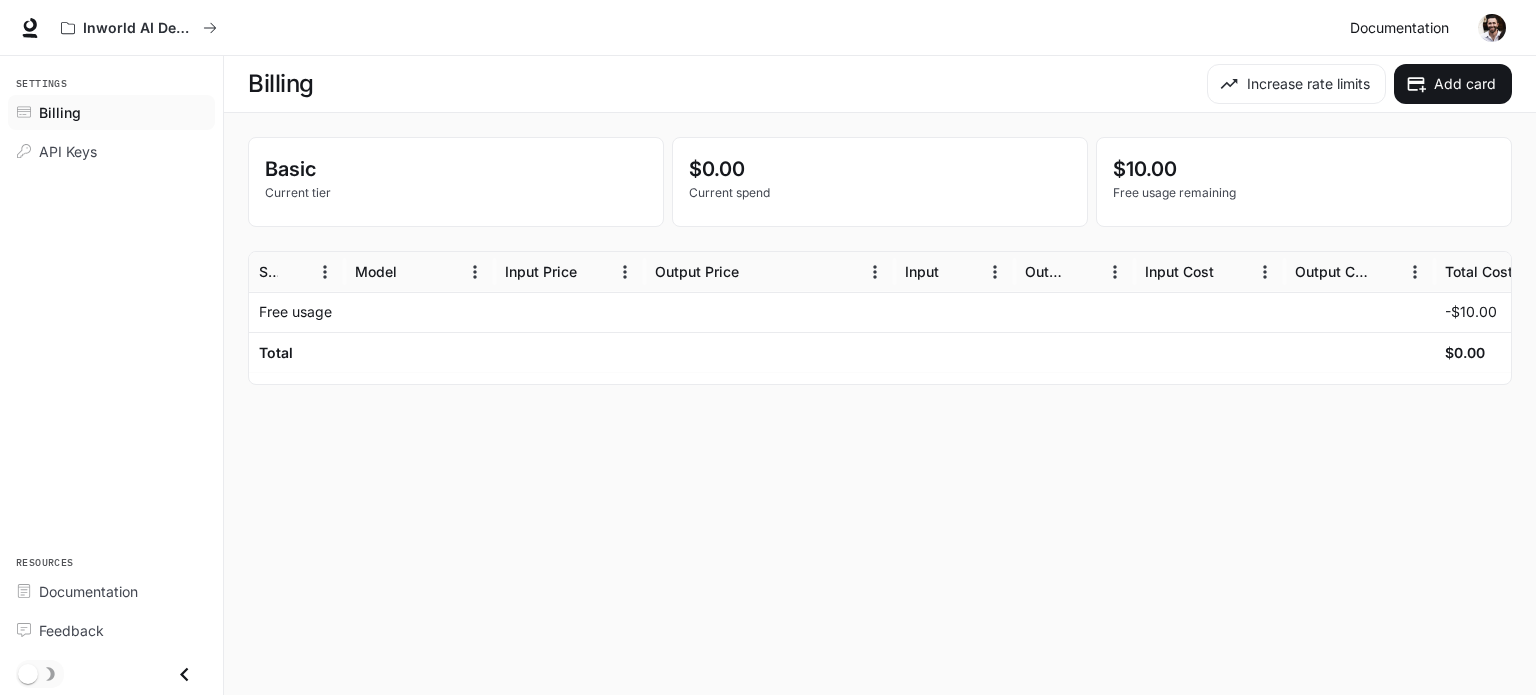 click on "Documentation" at bounding box center [1399, 28] 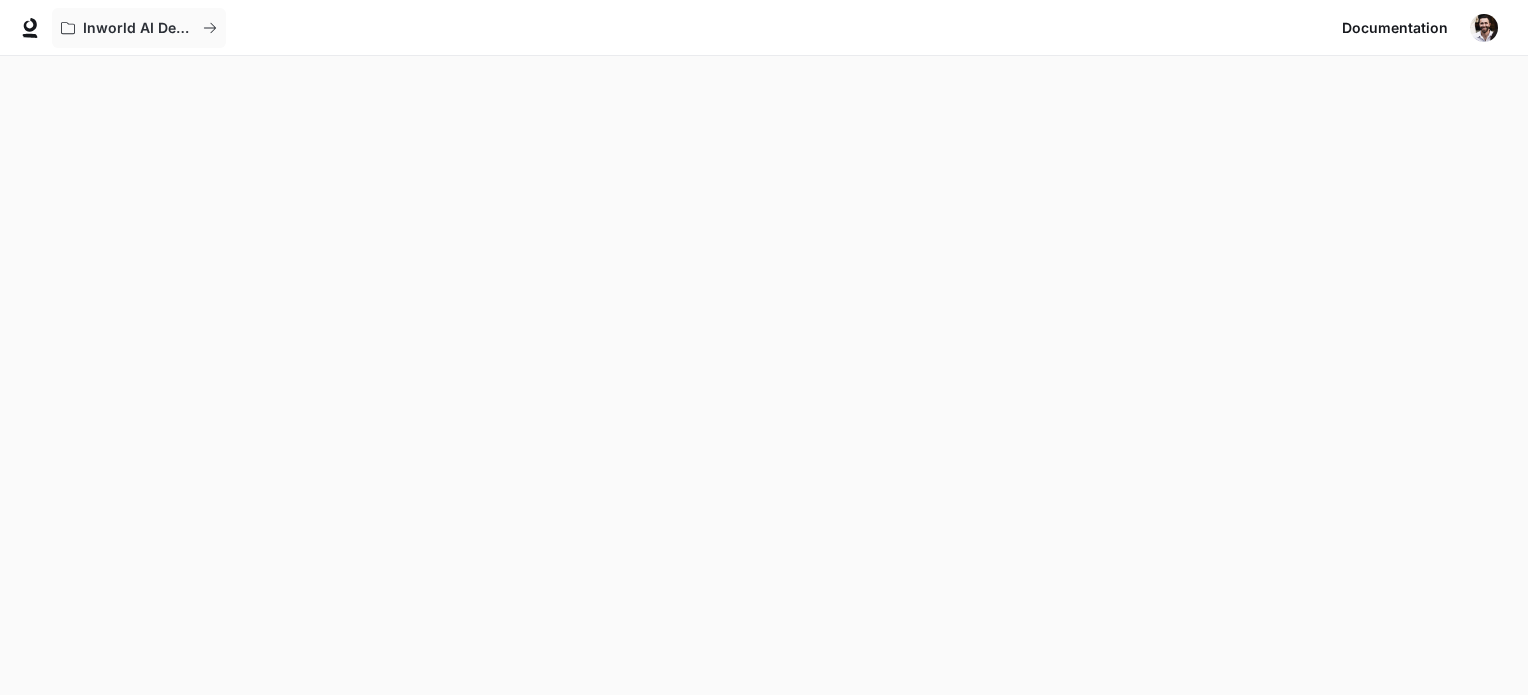 scroll, scrollTop: 56, scrollLeft: 0, axis: vertical 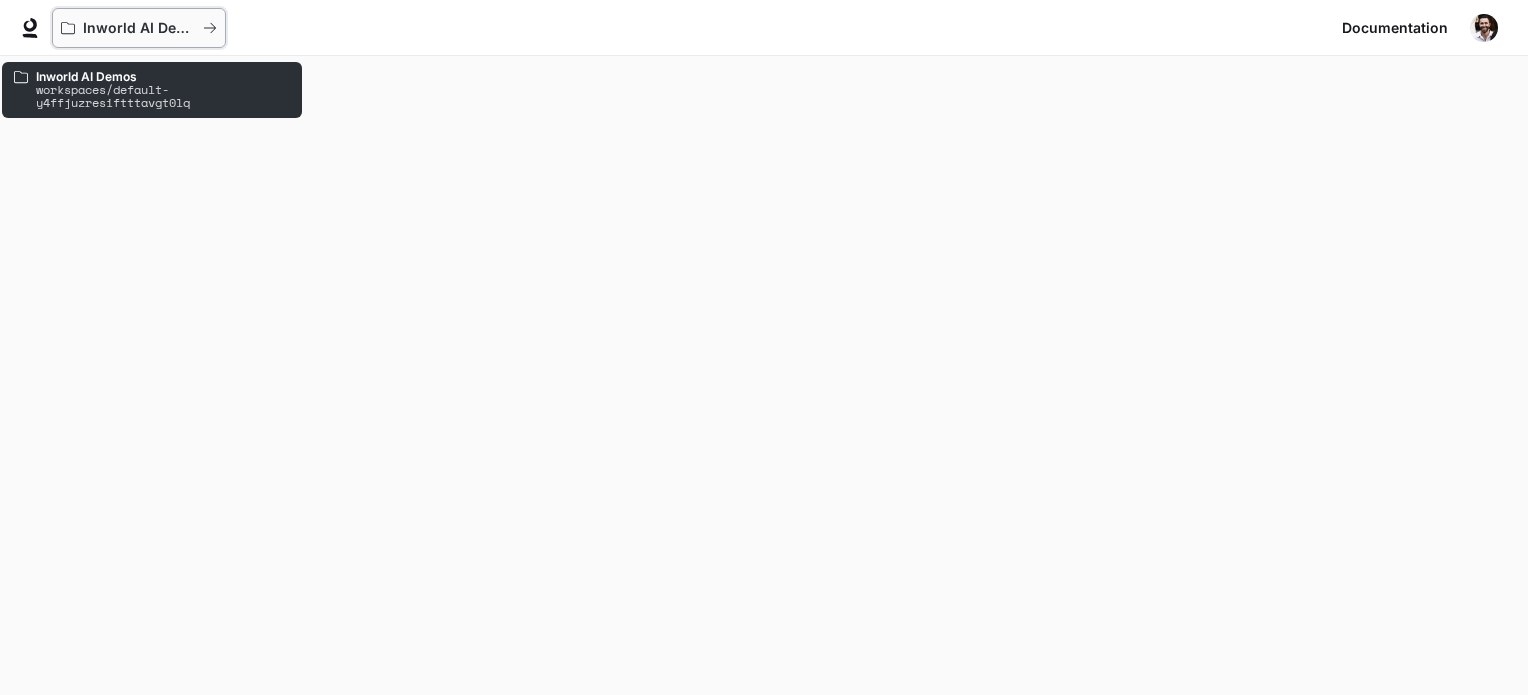 click on "Inworld AI Demos" at bounding box center [132, 28] 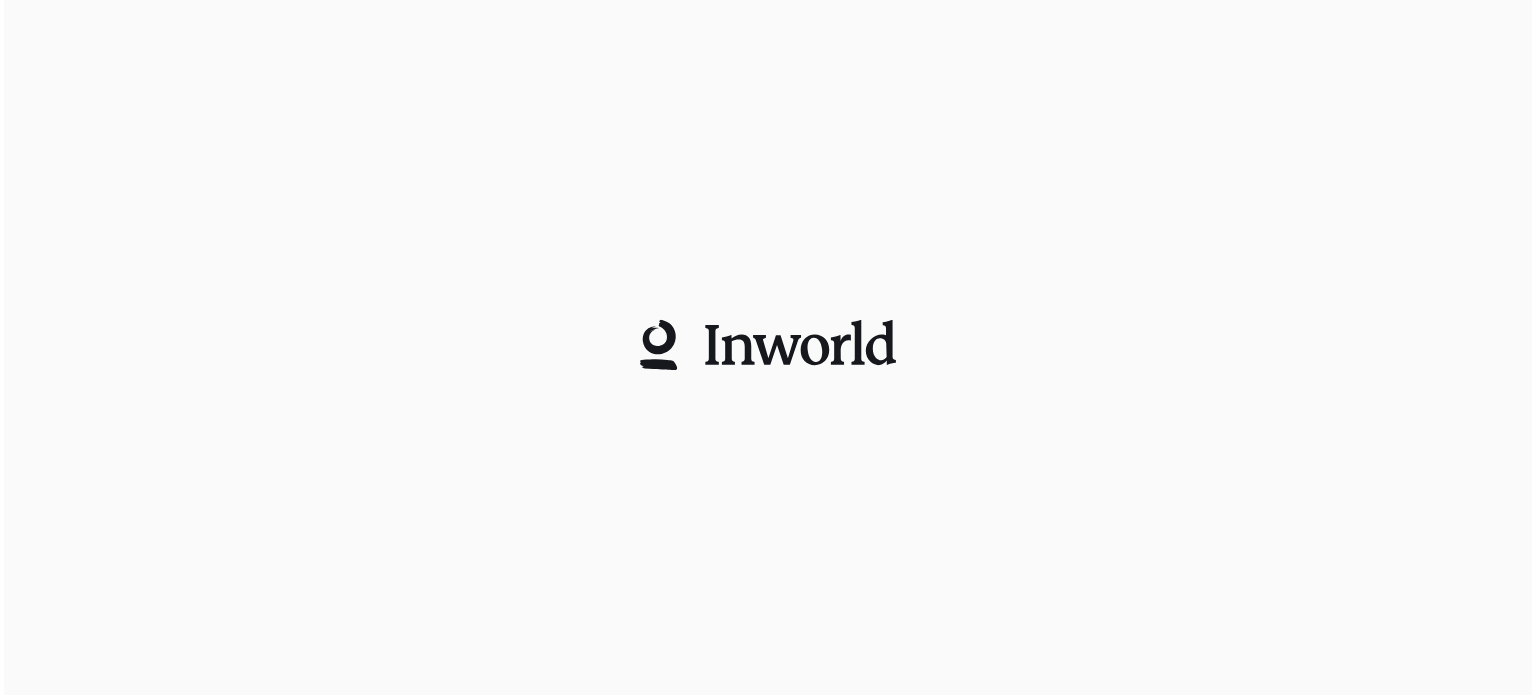scroll, scrollTop: 0, scrollLeft: 0, axis: both 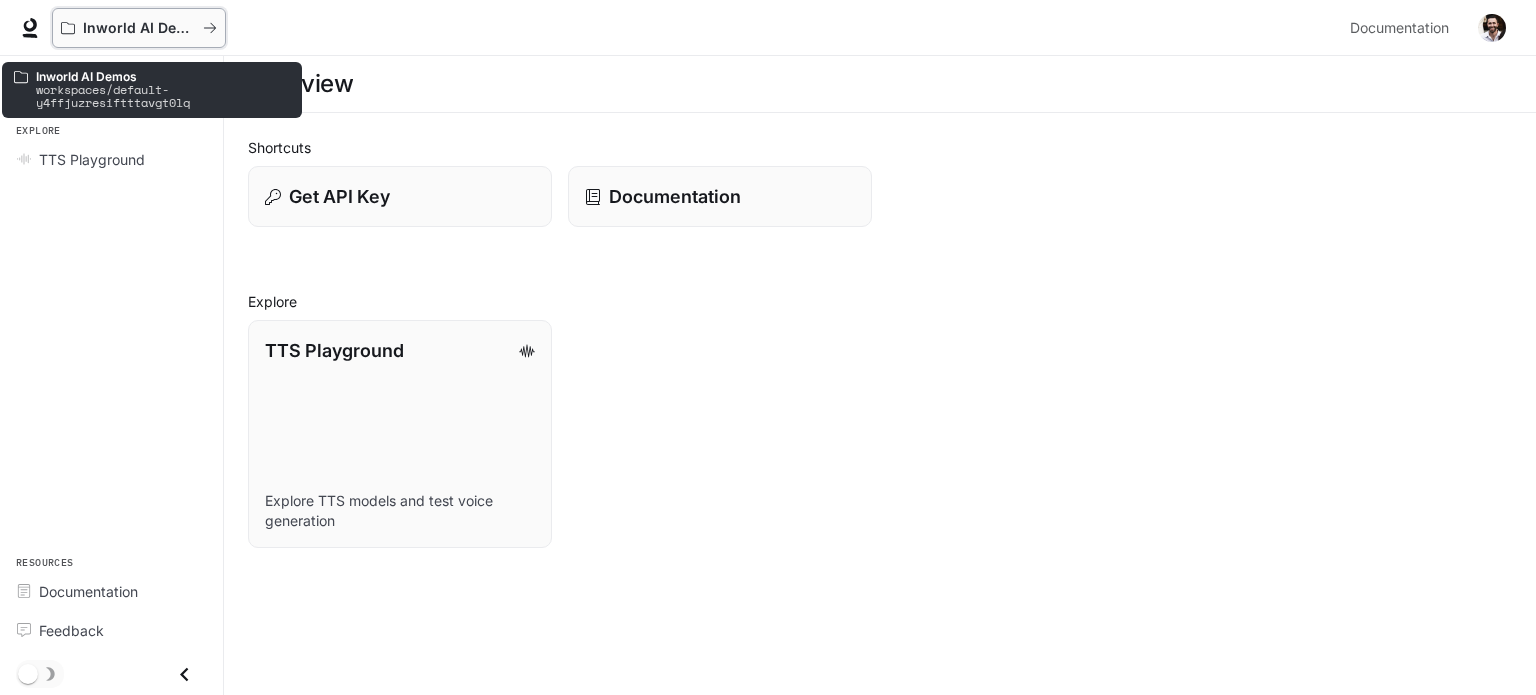 click 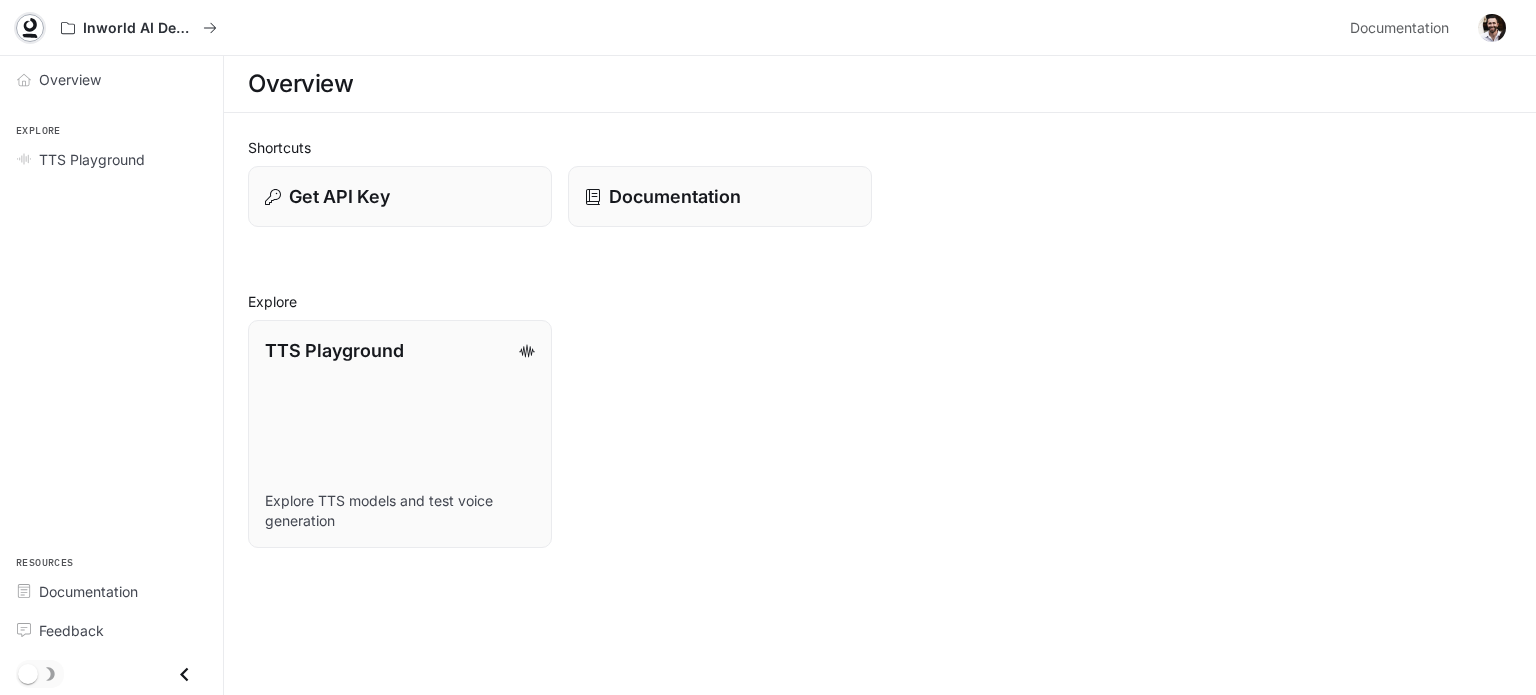 click 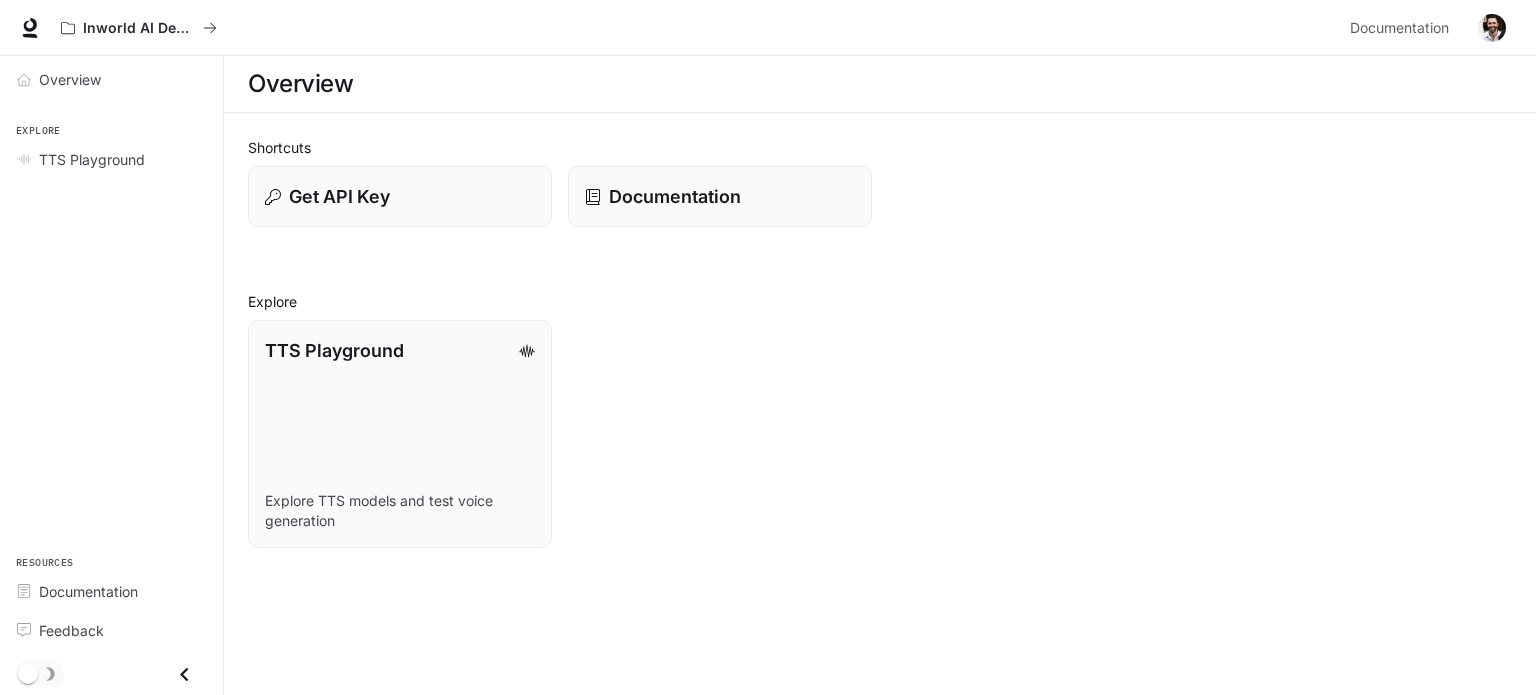 scroll, scrollTop: 0, scrollLeft: 0, axis: both 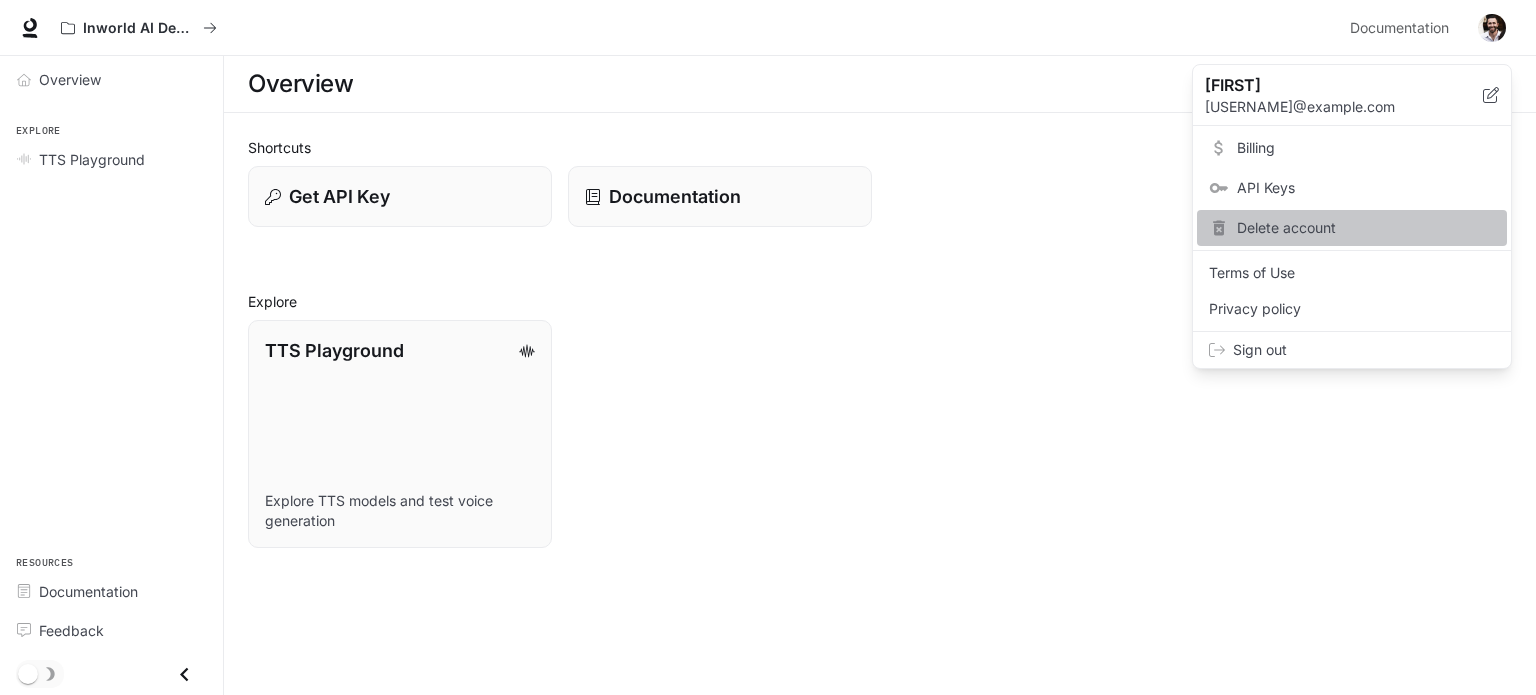 click on "Delete account" at bounding box center [1366, 228] 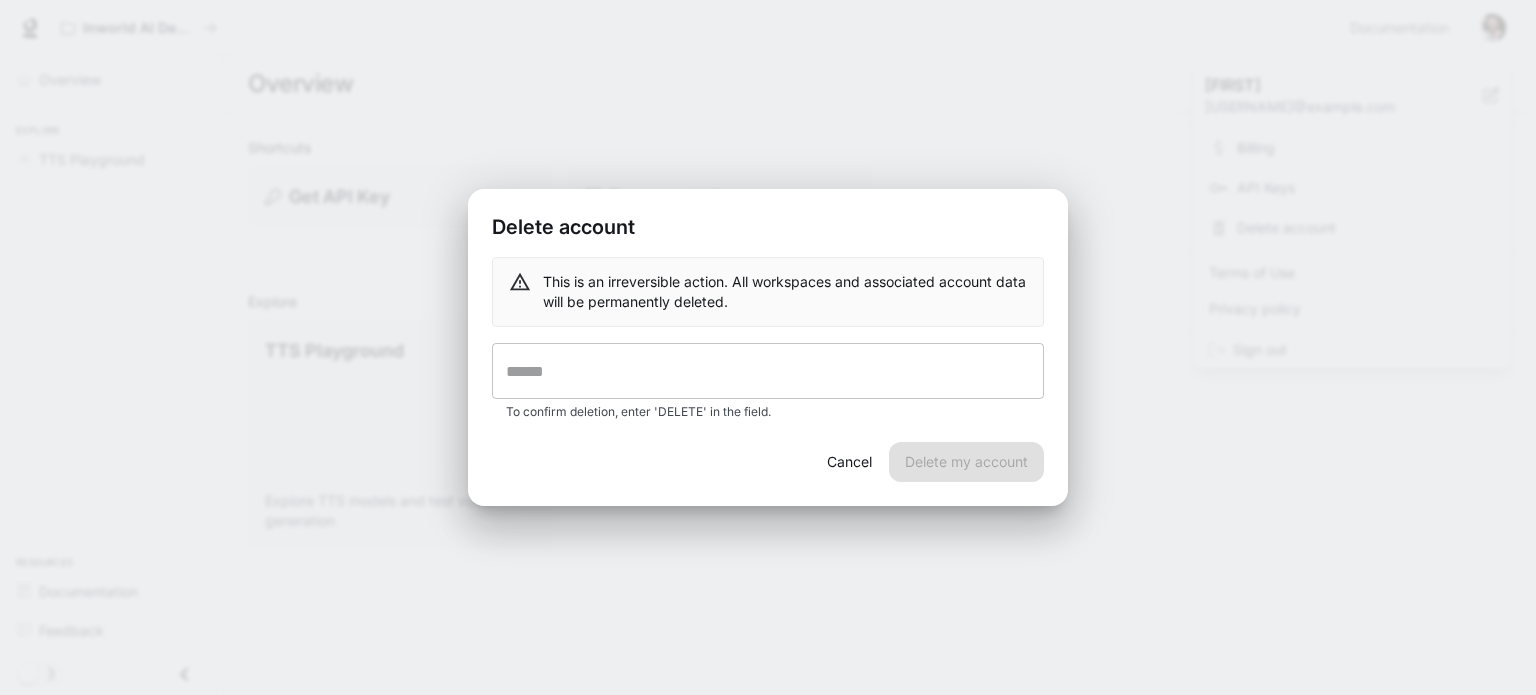 click at bounding box center (768, 371) 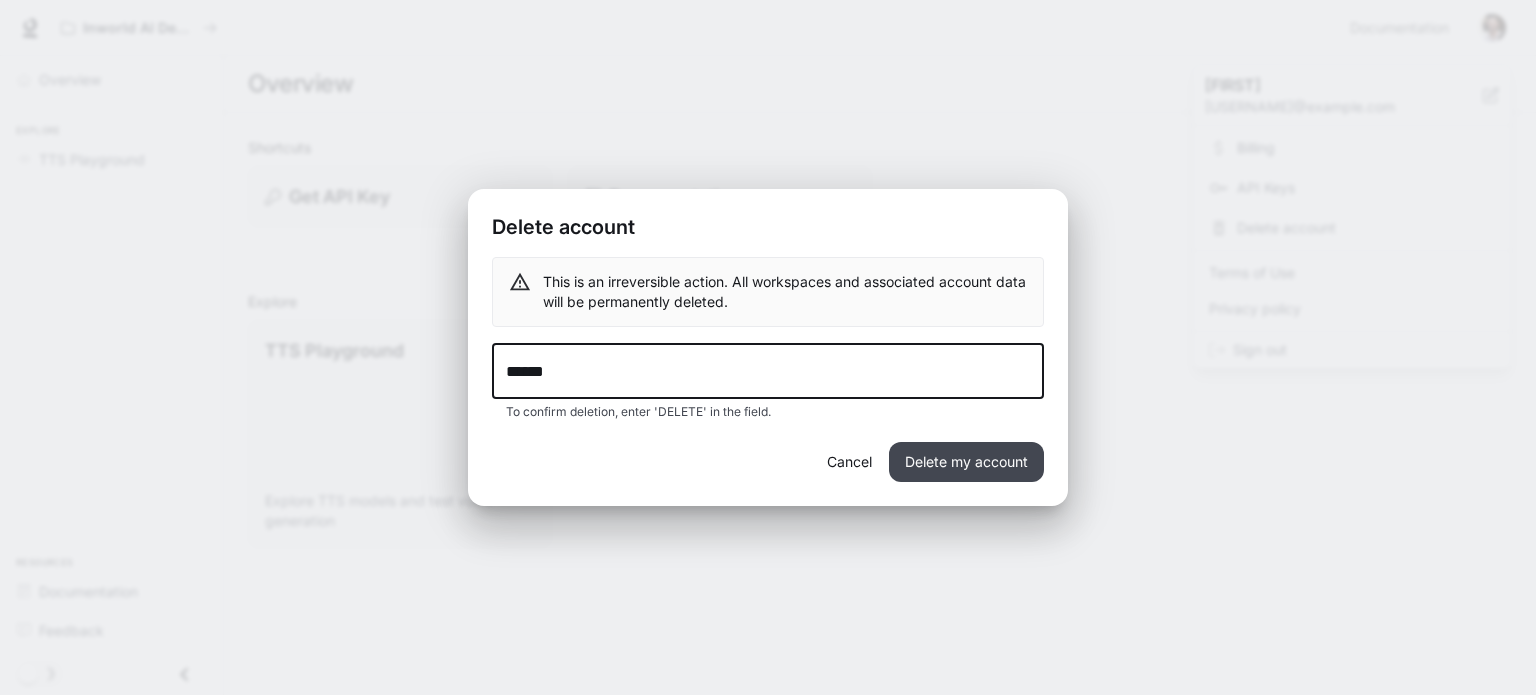 type on "******" 